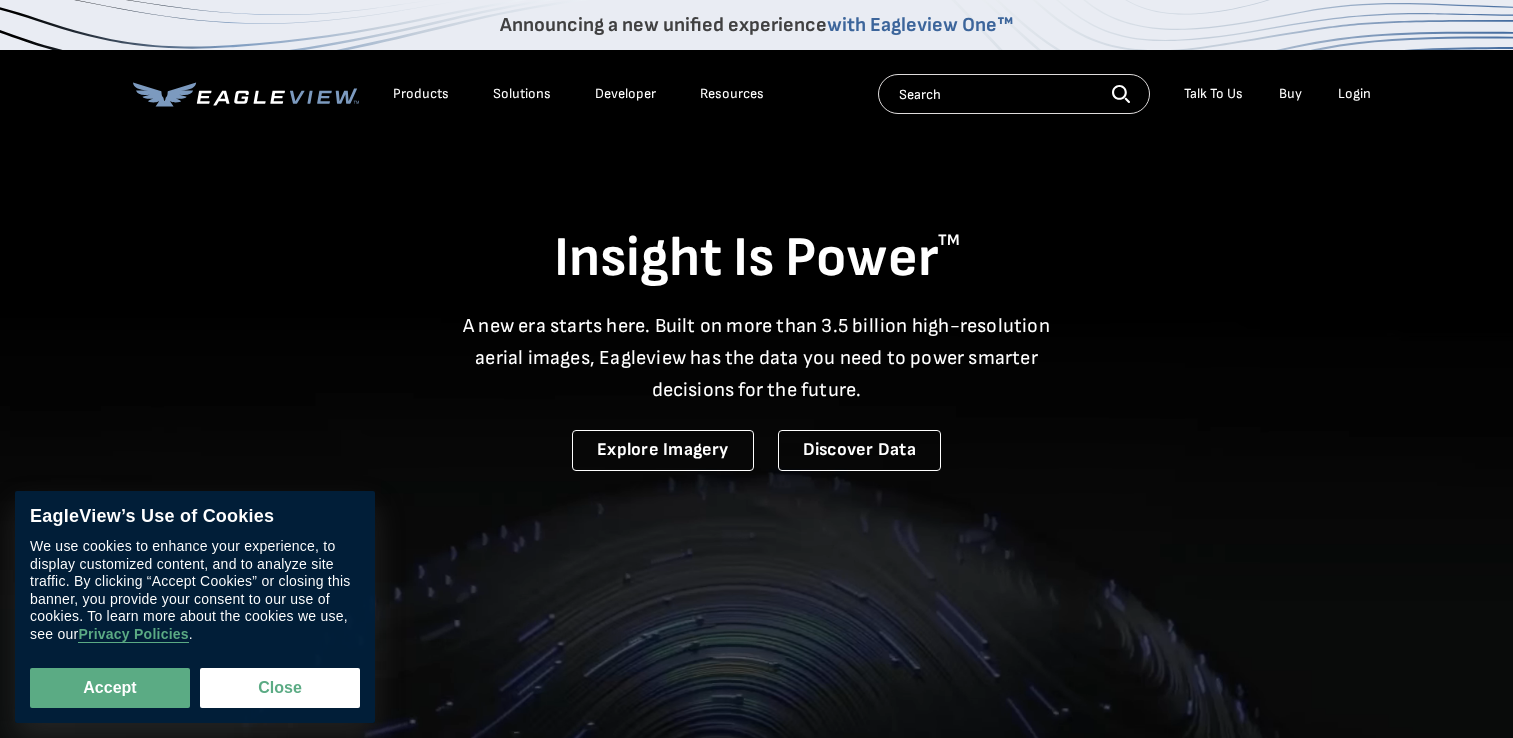 scroll, scrollTop: 0, scrollLeft: 0, axis: both 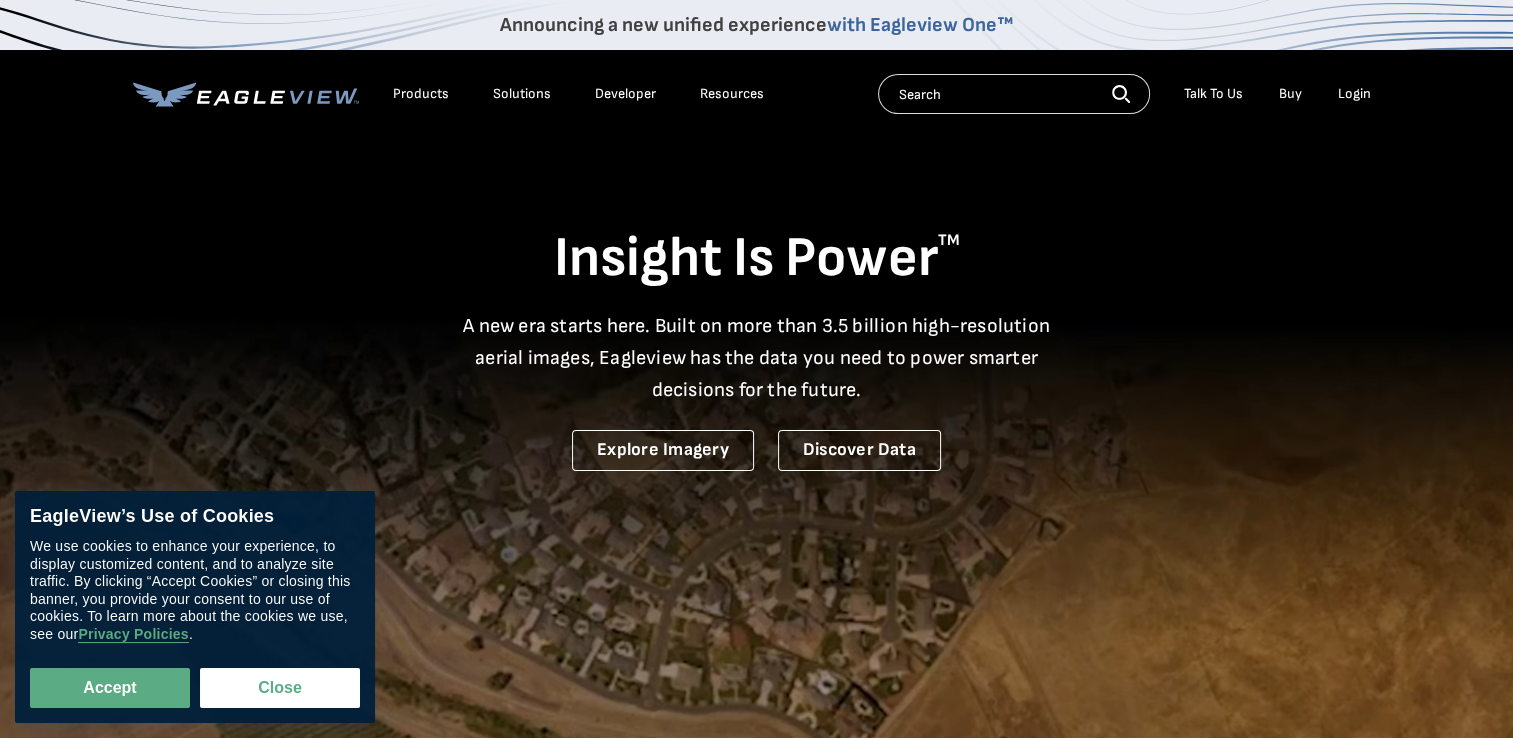click on "Login" at bounding box center (1354, 94) 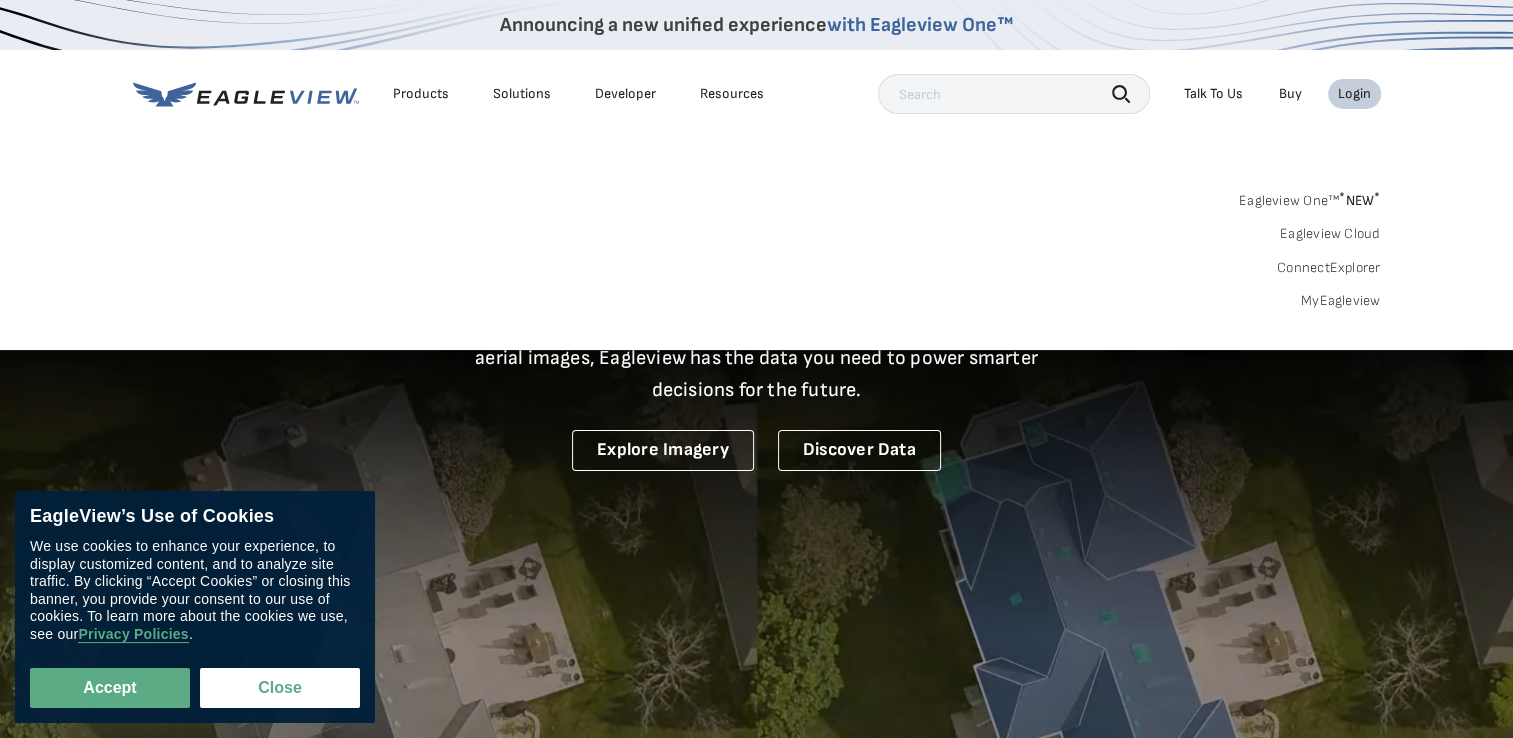 click on "Login" at bounding box center [1354, 94] 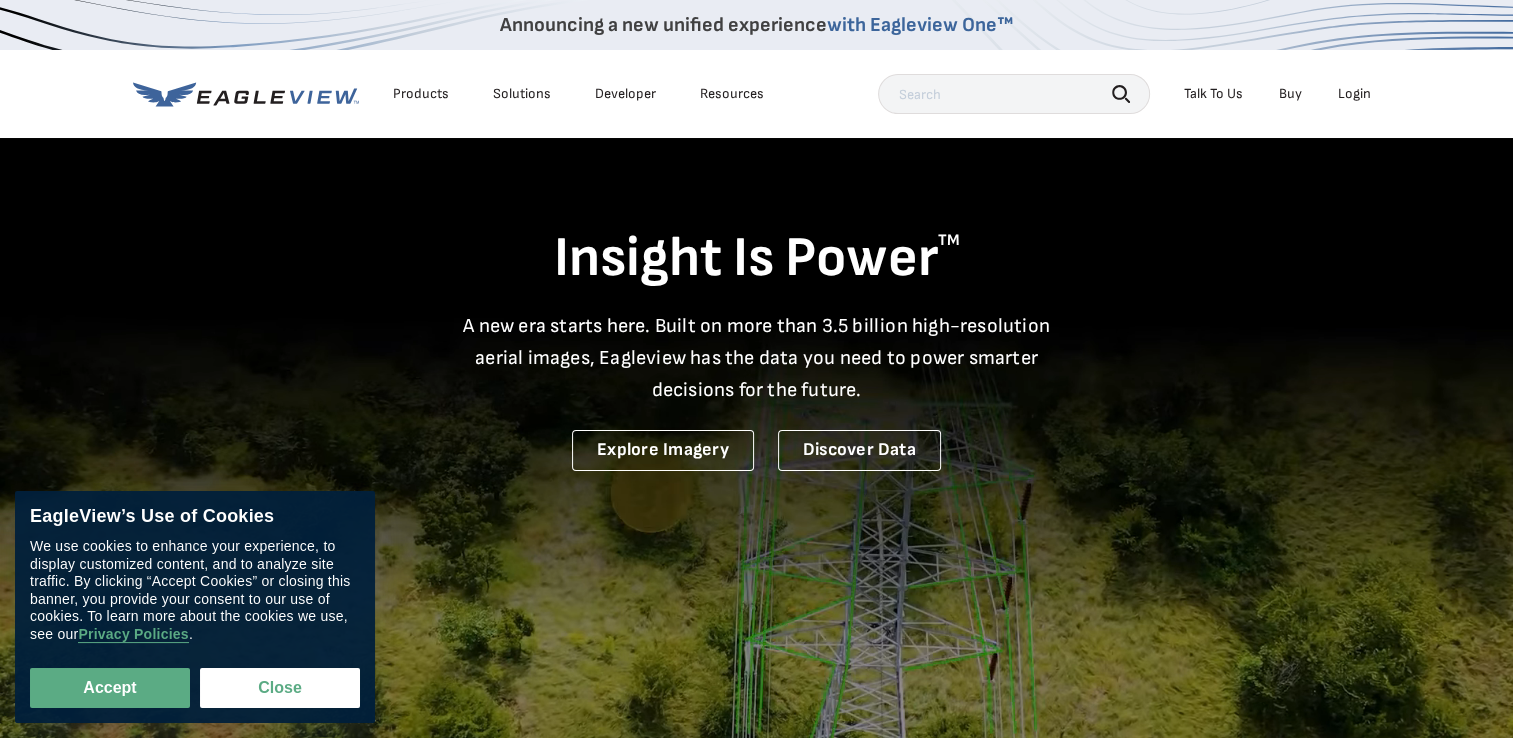 click on "Login" at bounding box center [1354, 94] 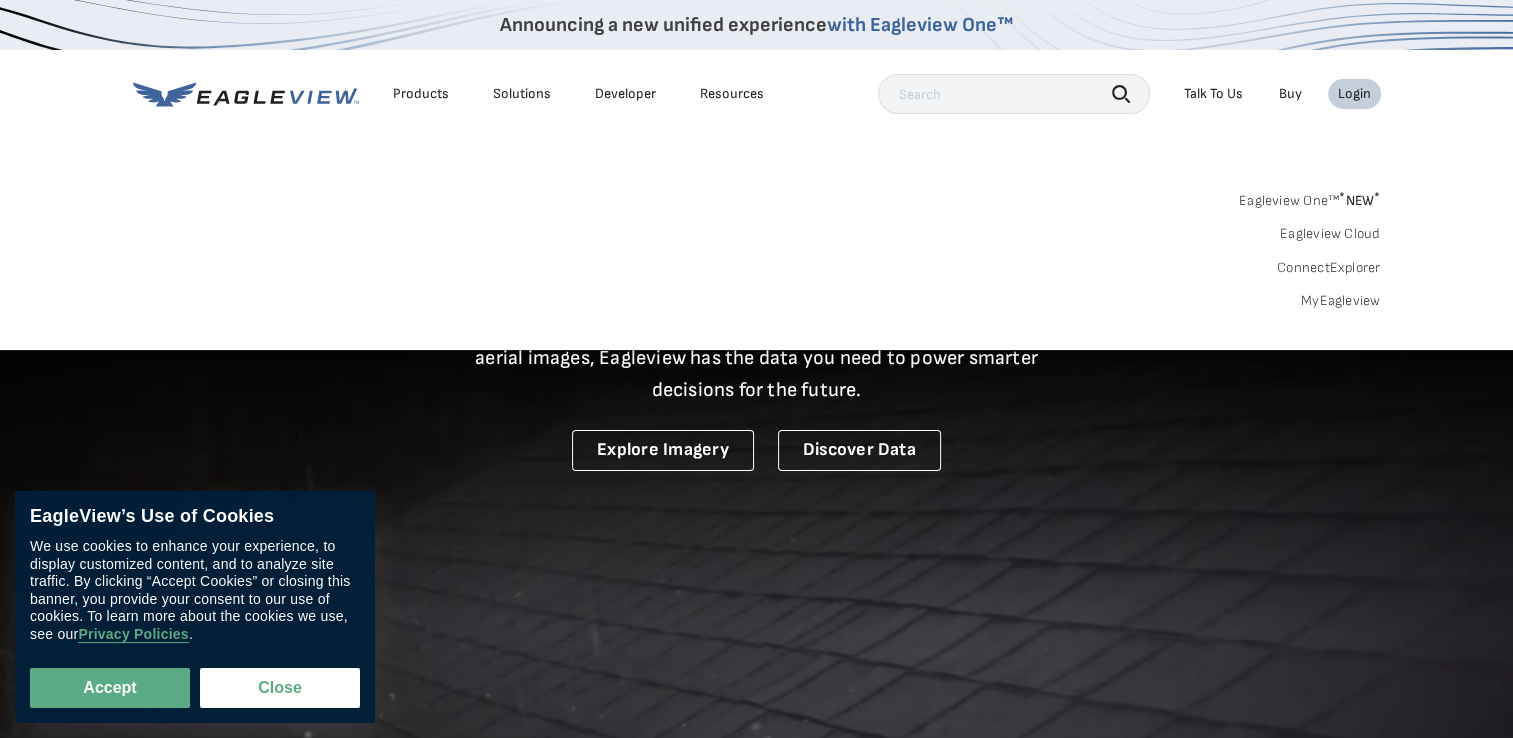 click on "Login" at bounding box center [1354, 94] 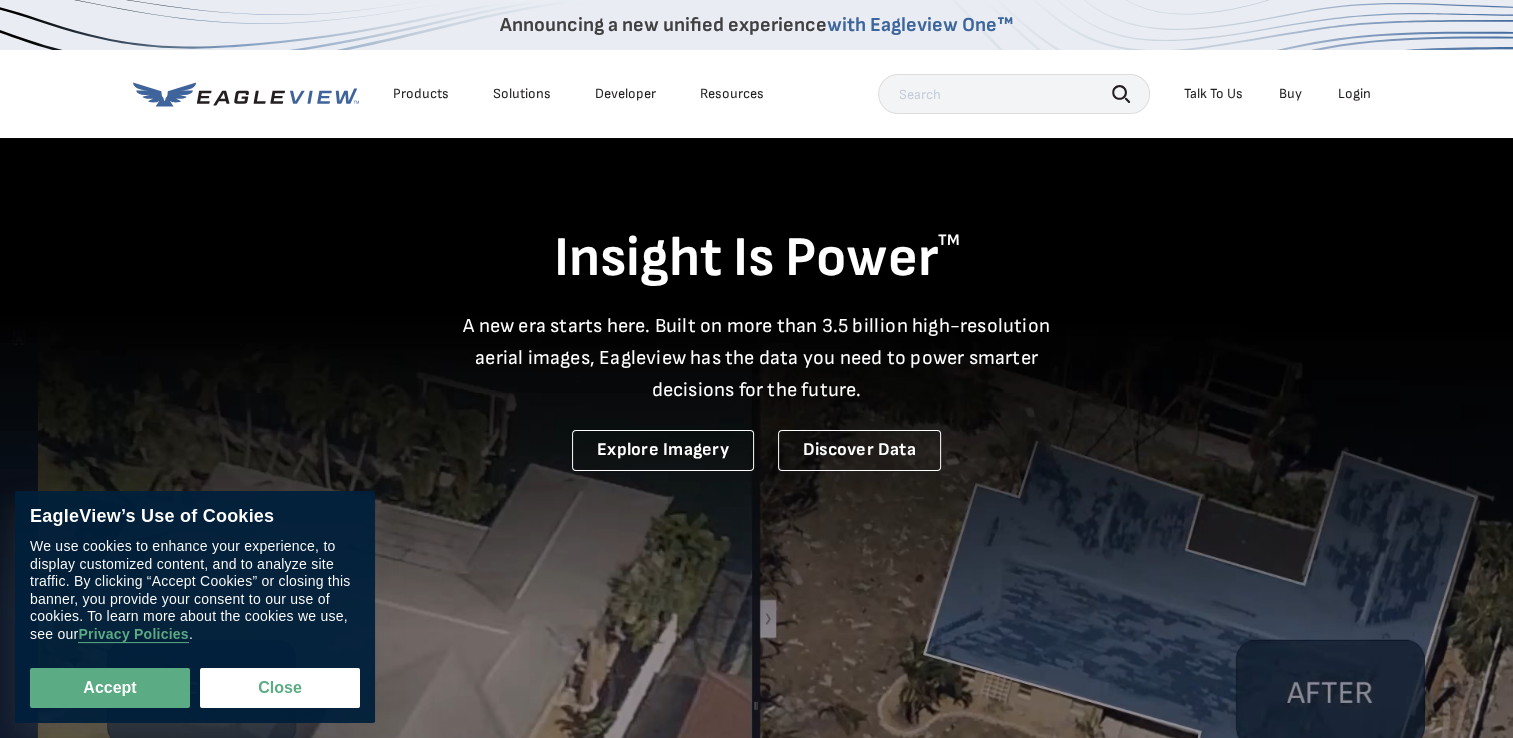 click on "Login" at bounding box center [1354, 94] 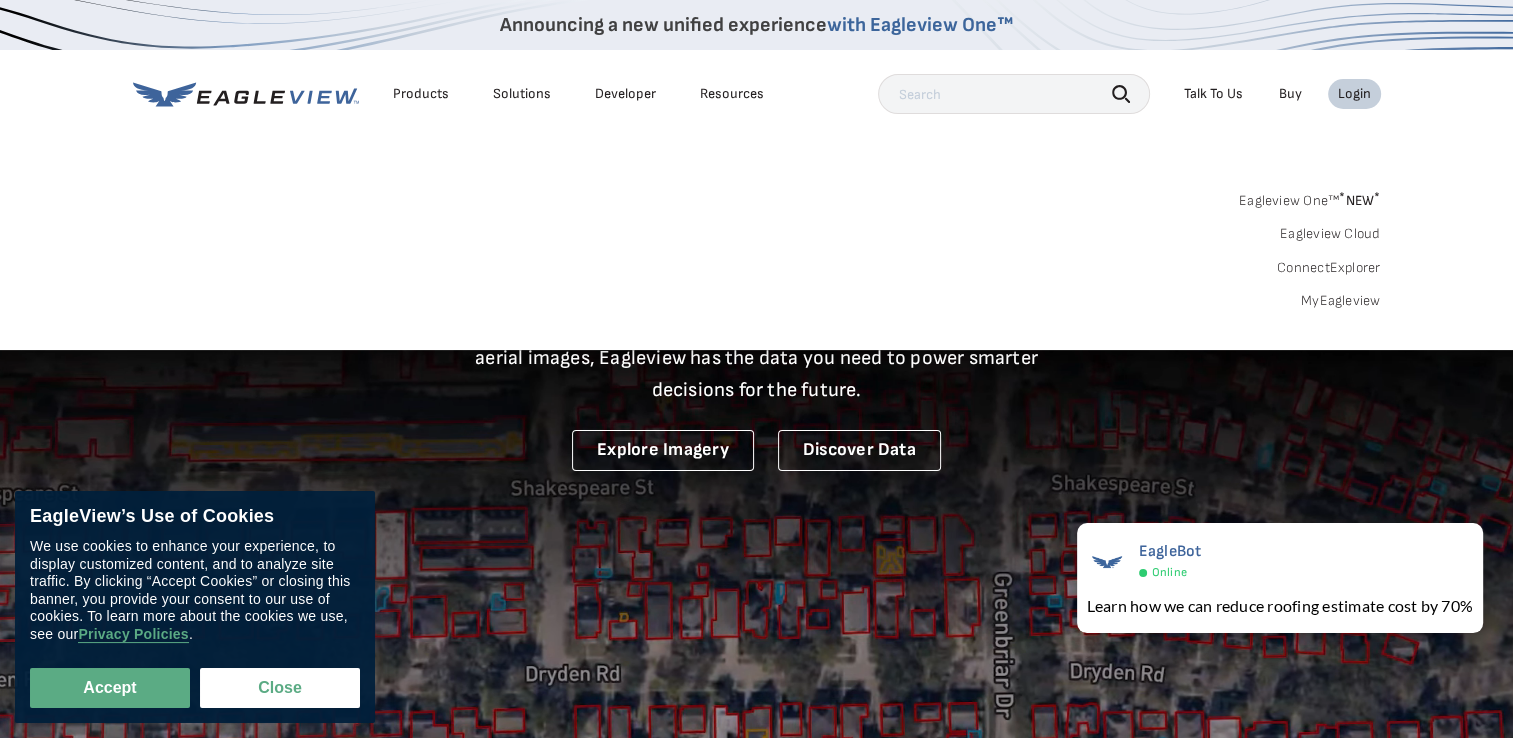 click on "Login" at bounding box center (1354, 94) 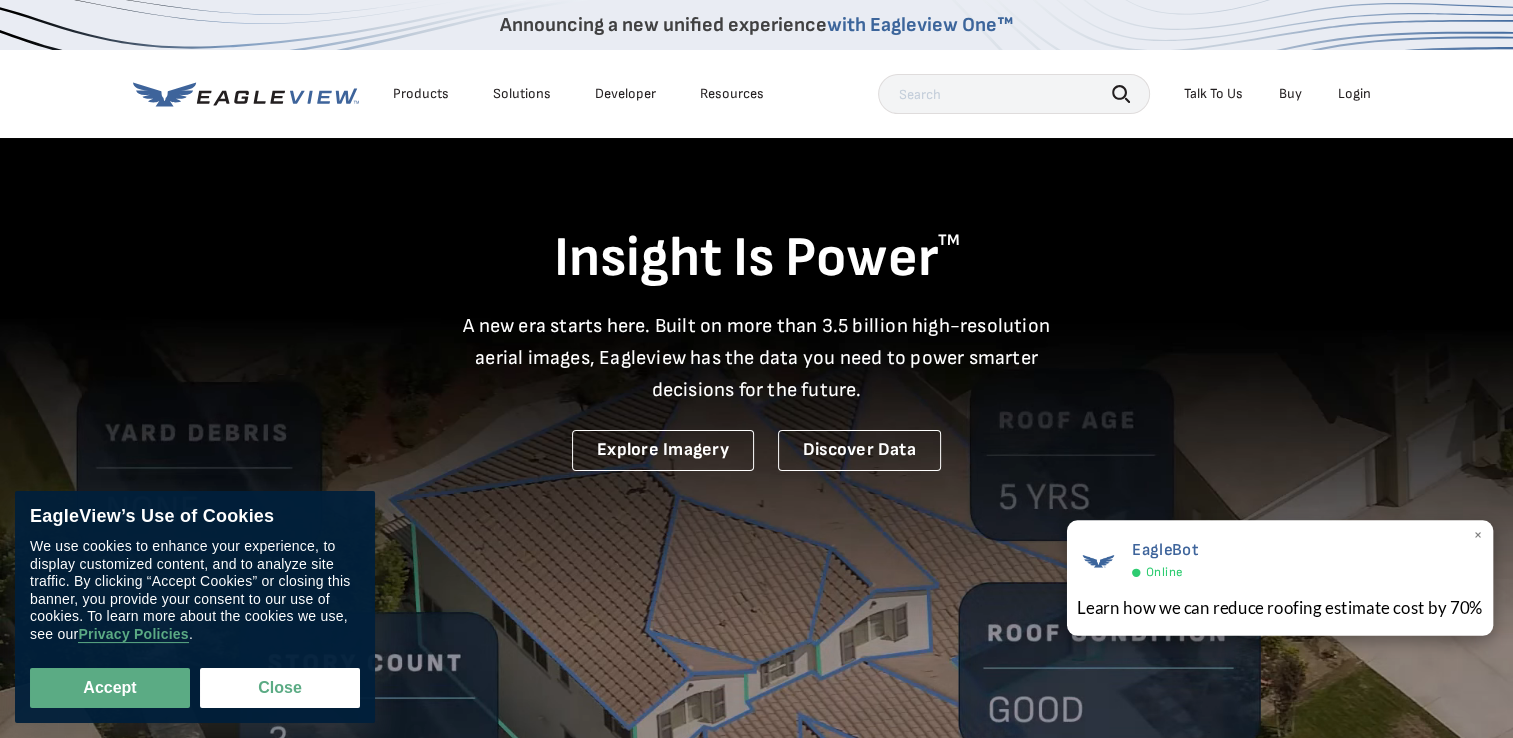 click on "×" at bounding box center (1477, 536) 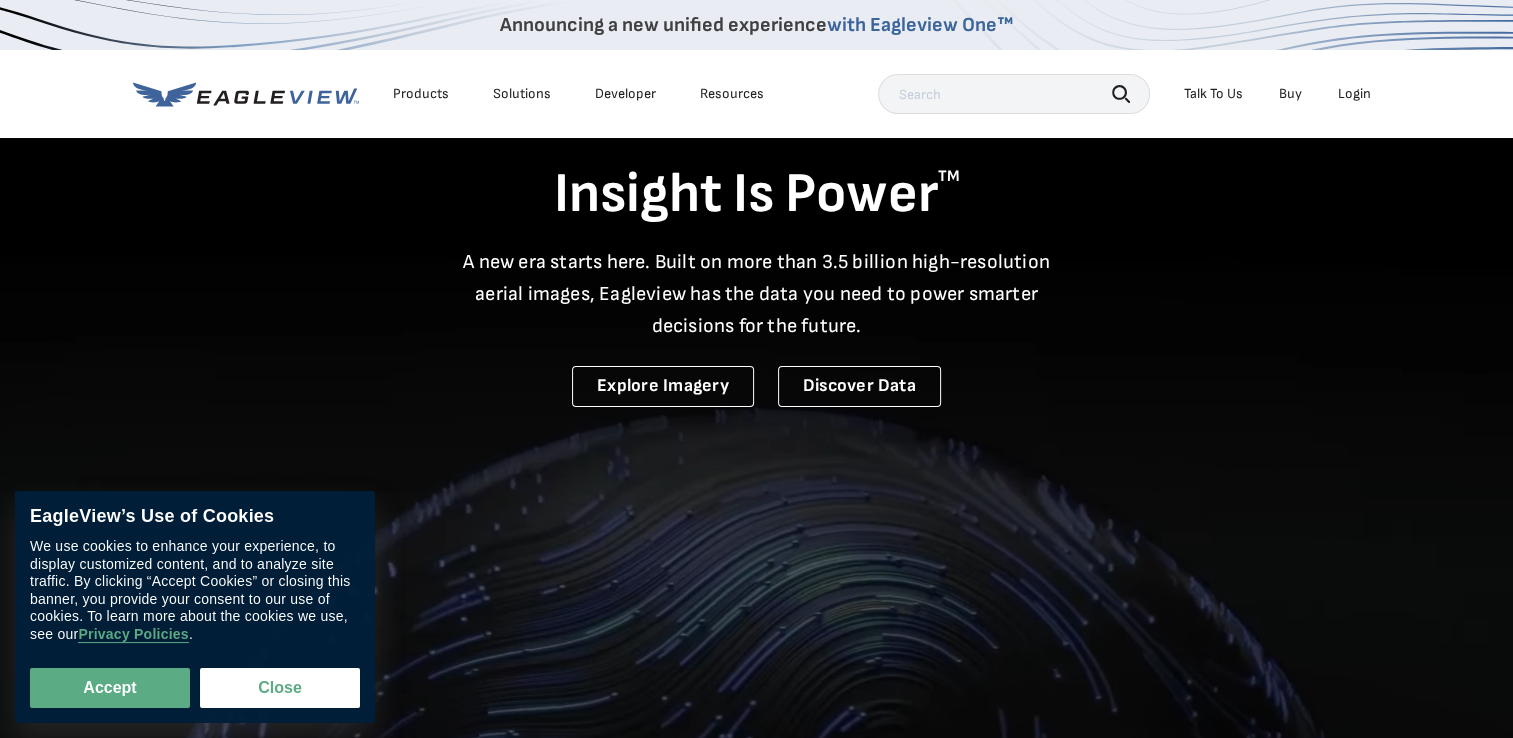 scroll, scrollTop: 100, scrollLeft: 0, axis: vertical 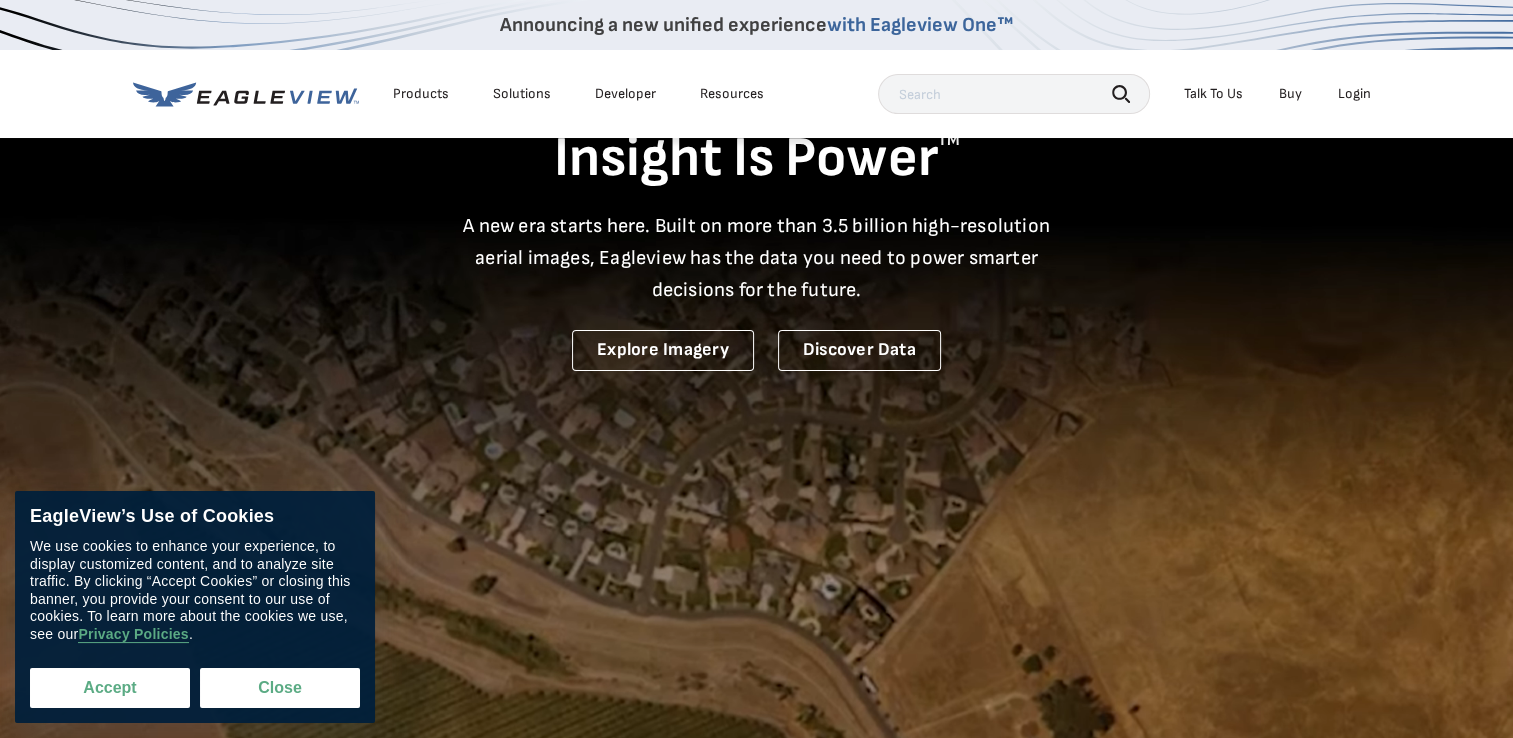 click on "Accept" at bounding box center [110, 688] 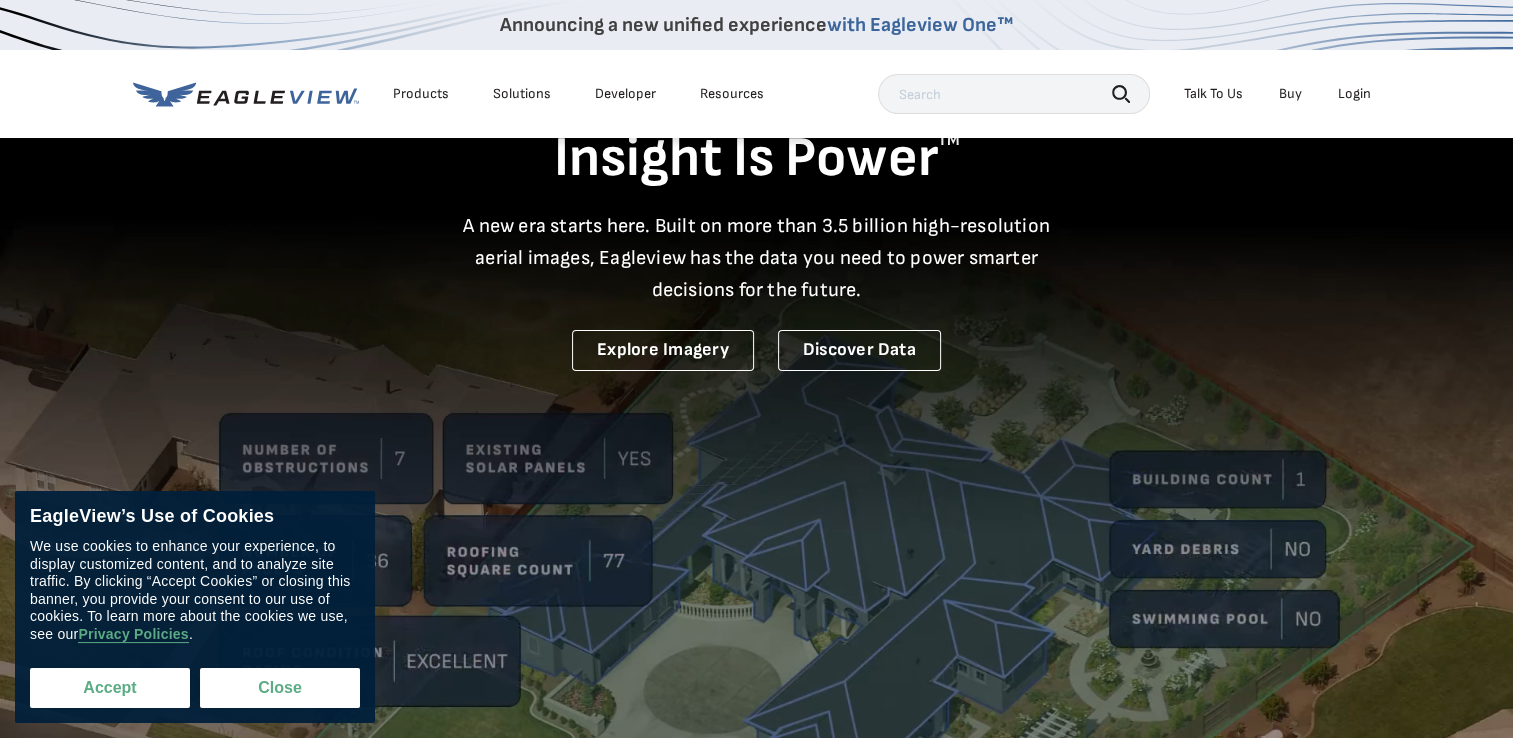 checkbox on "true" 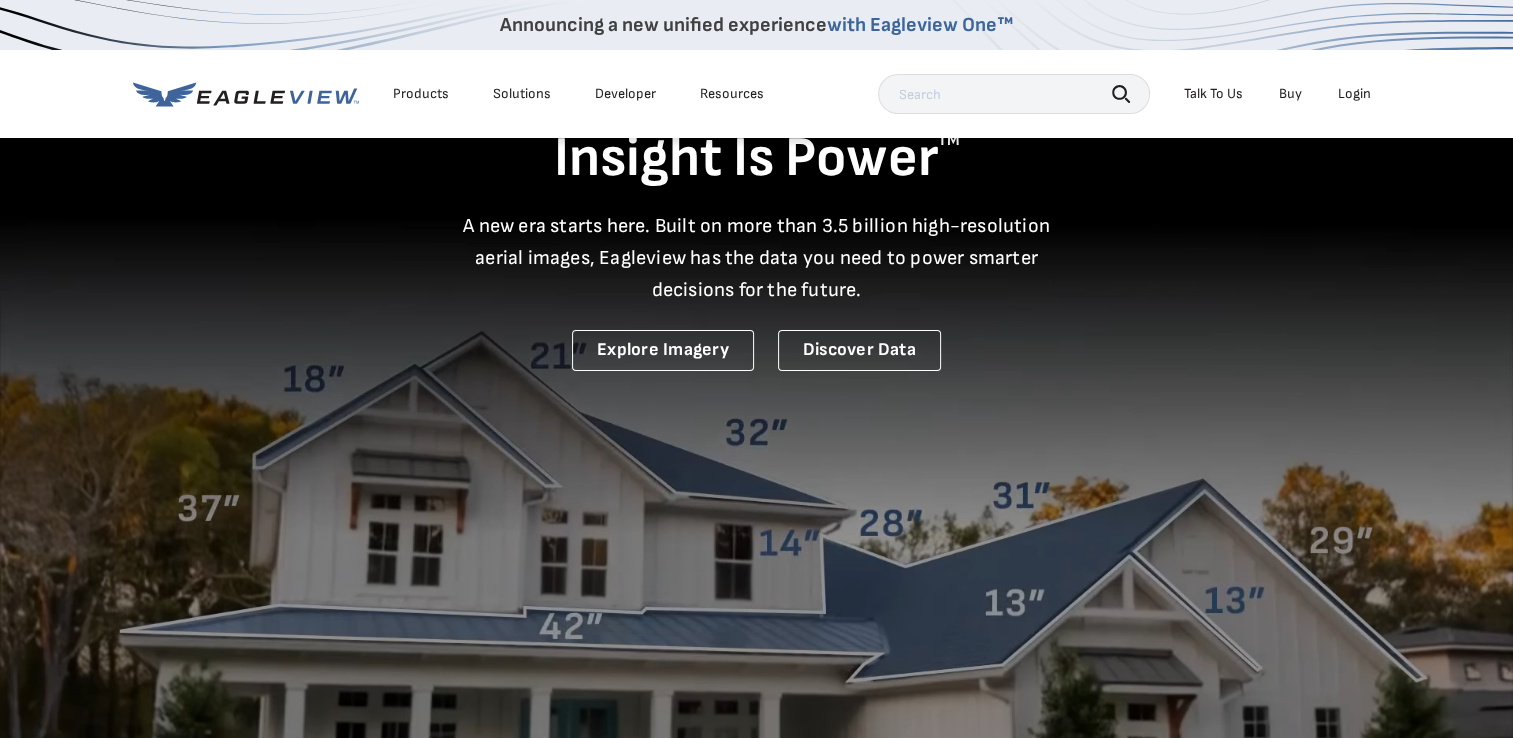 click on "Login" at bounding box center [1354, 94] 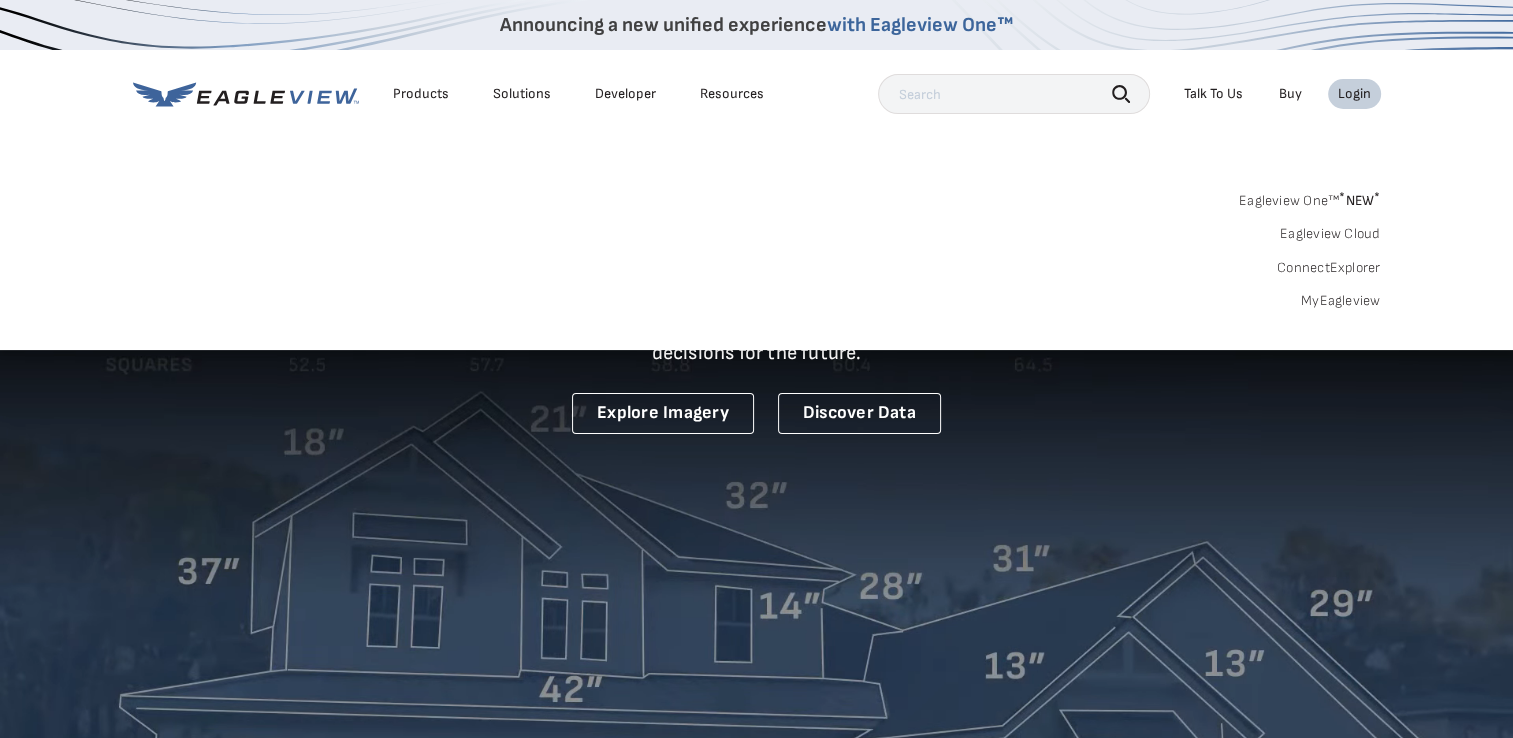 scroll, scrollTop: 0, scrollLeft: 0, axis: both 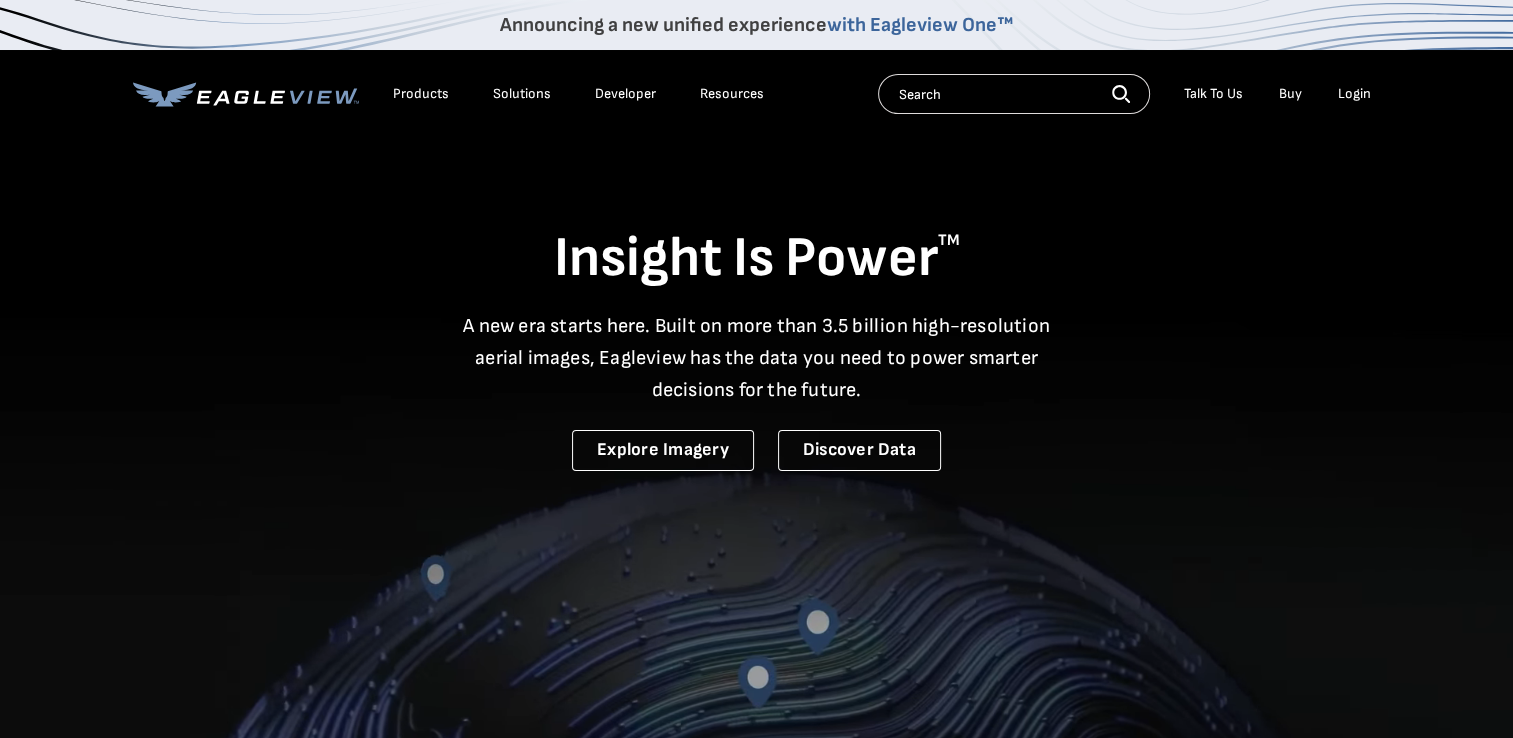 click on "Login" at bounding box center (1354, 94) 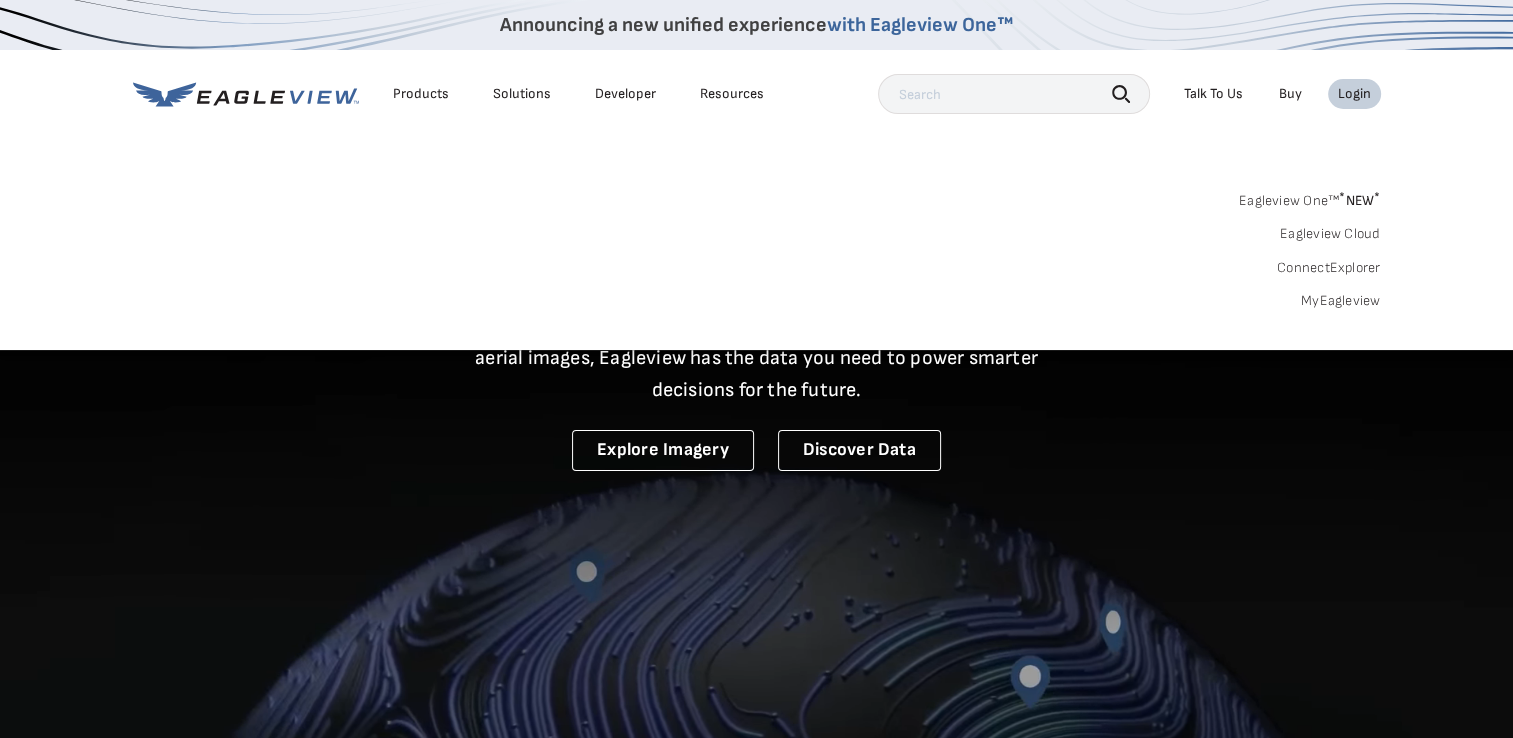 click on "MyEagleview" at bounding box center [1341, 301] 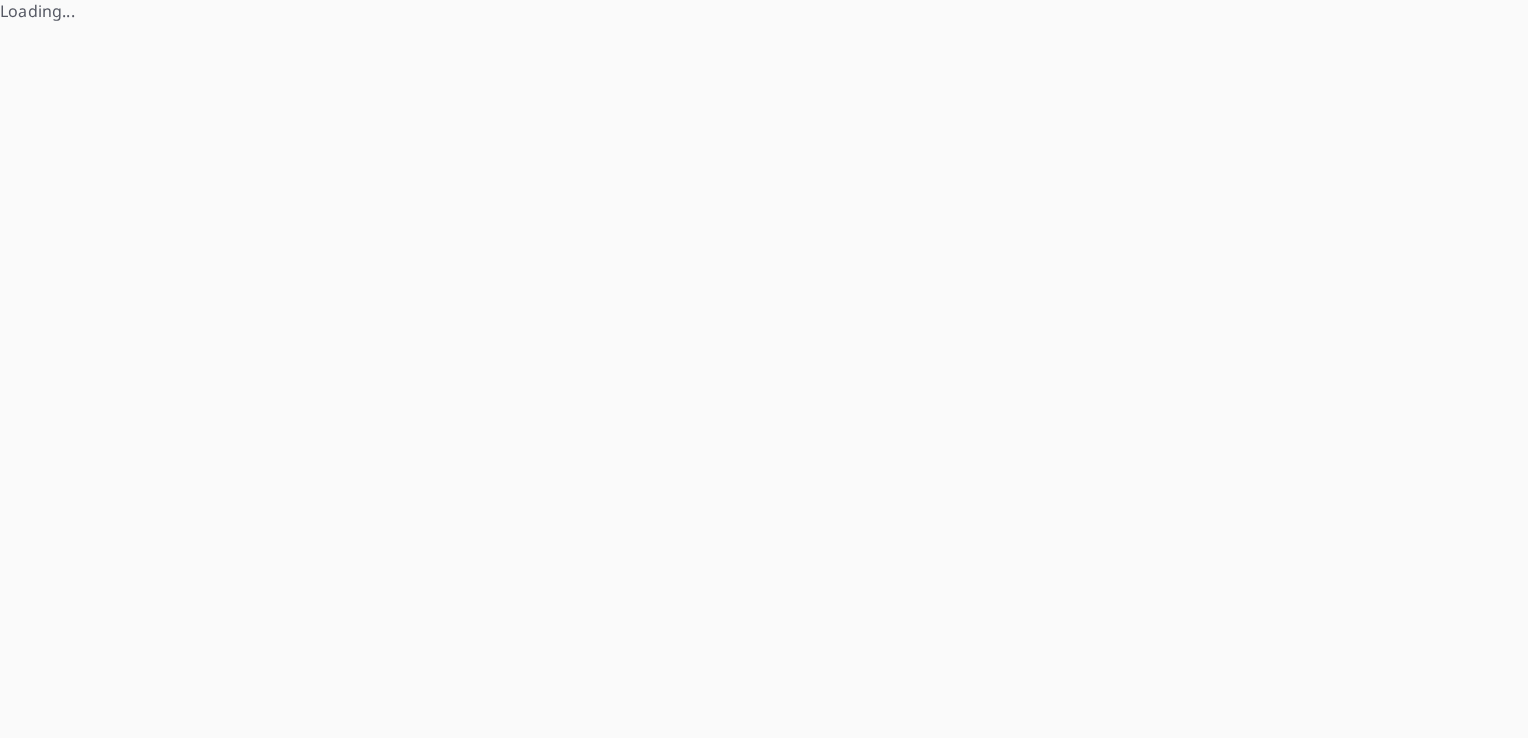scroll, scrollTop: 0, scrollLeft: 0, axis: both 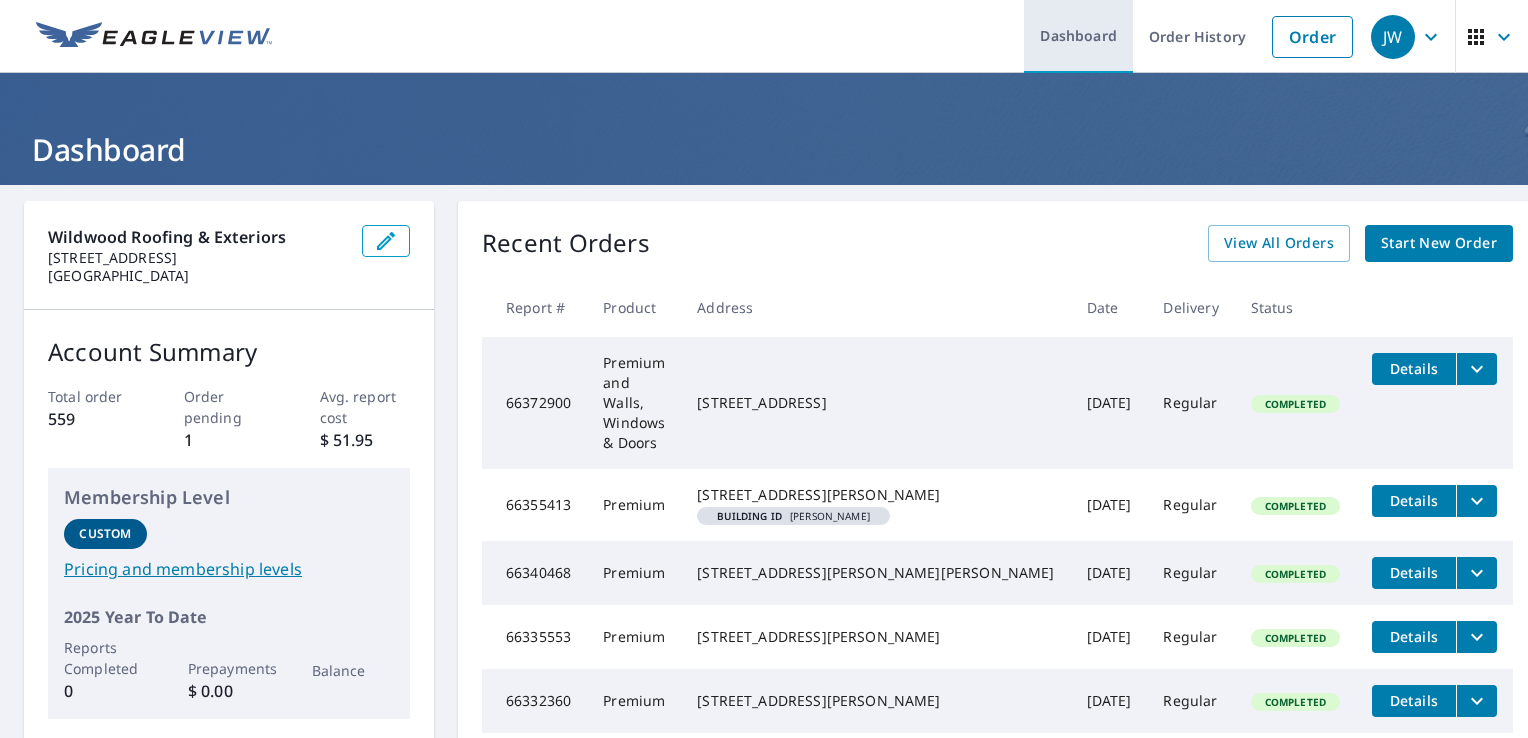 click on "Dashboard" at bounding box center [1078, 36] 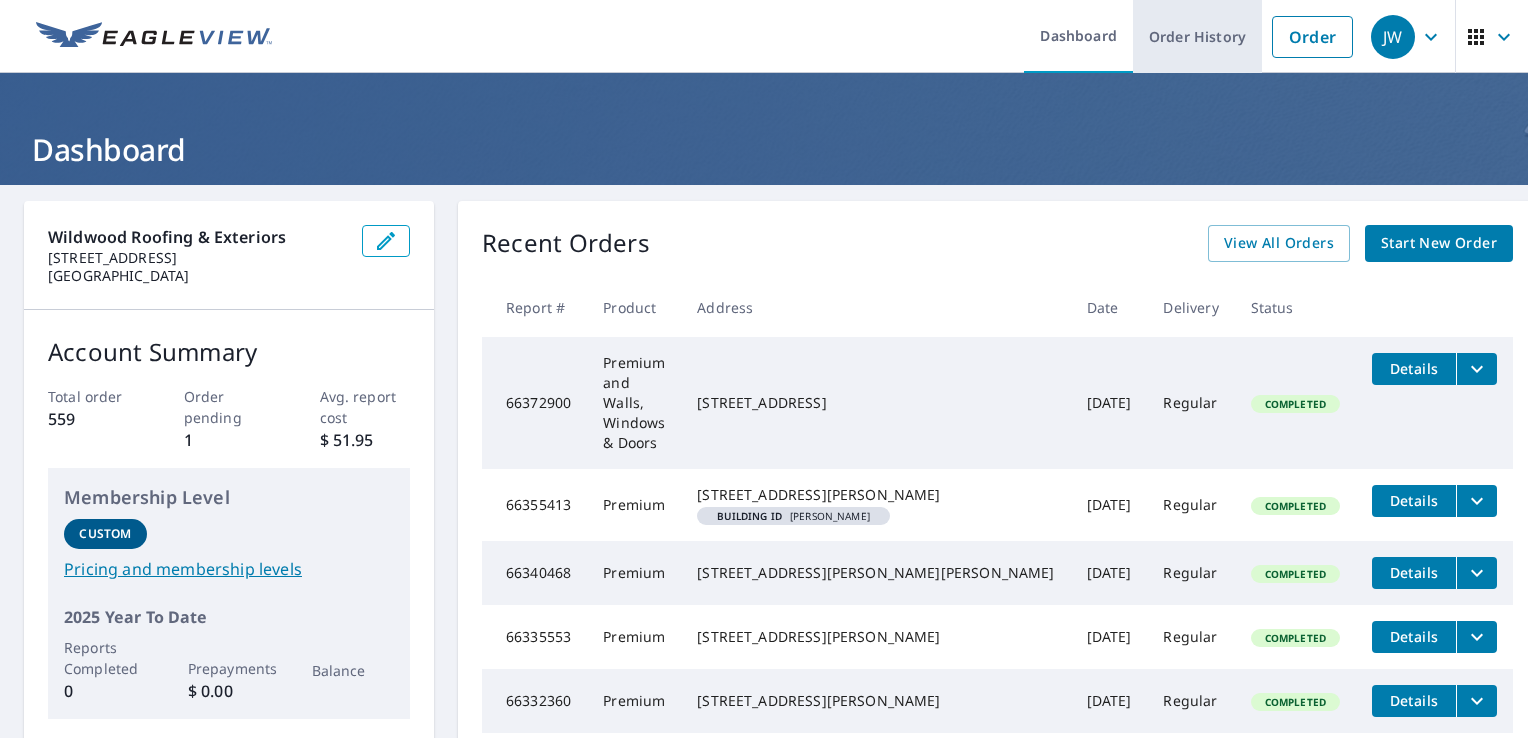 click on "Order History" at bounding box center [1197, 36] 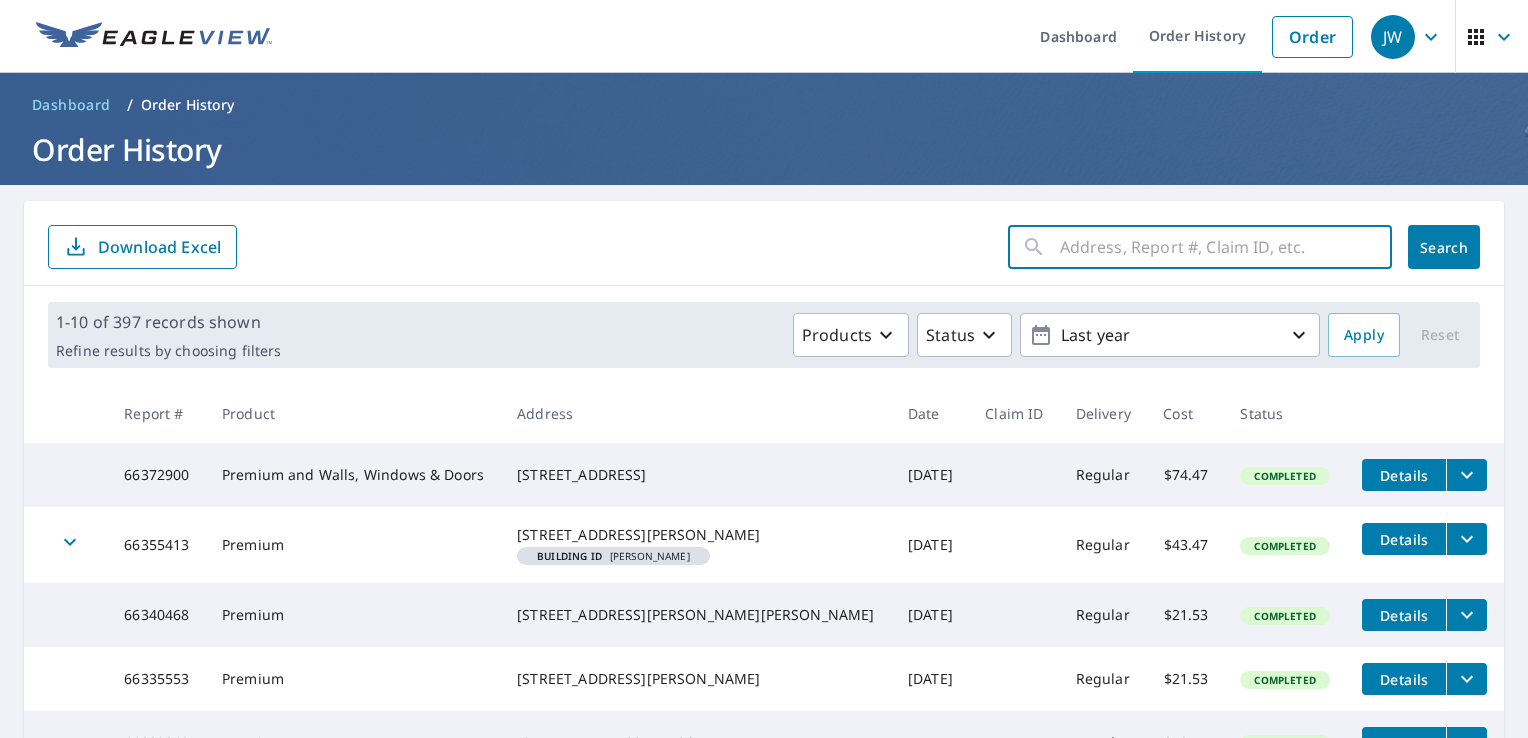 click at bounding box center (1226, 247) 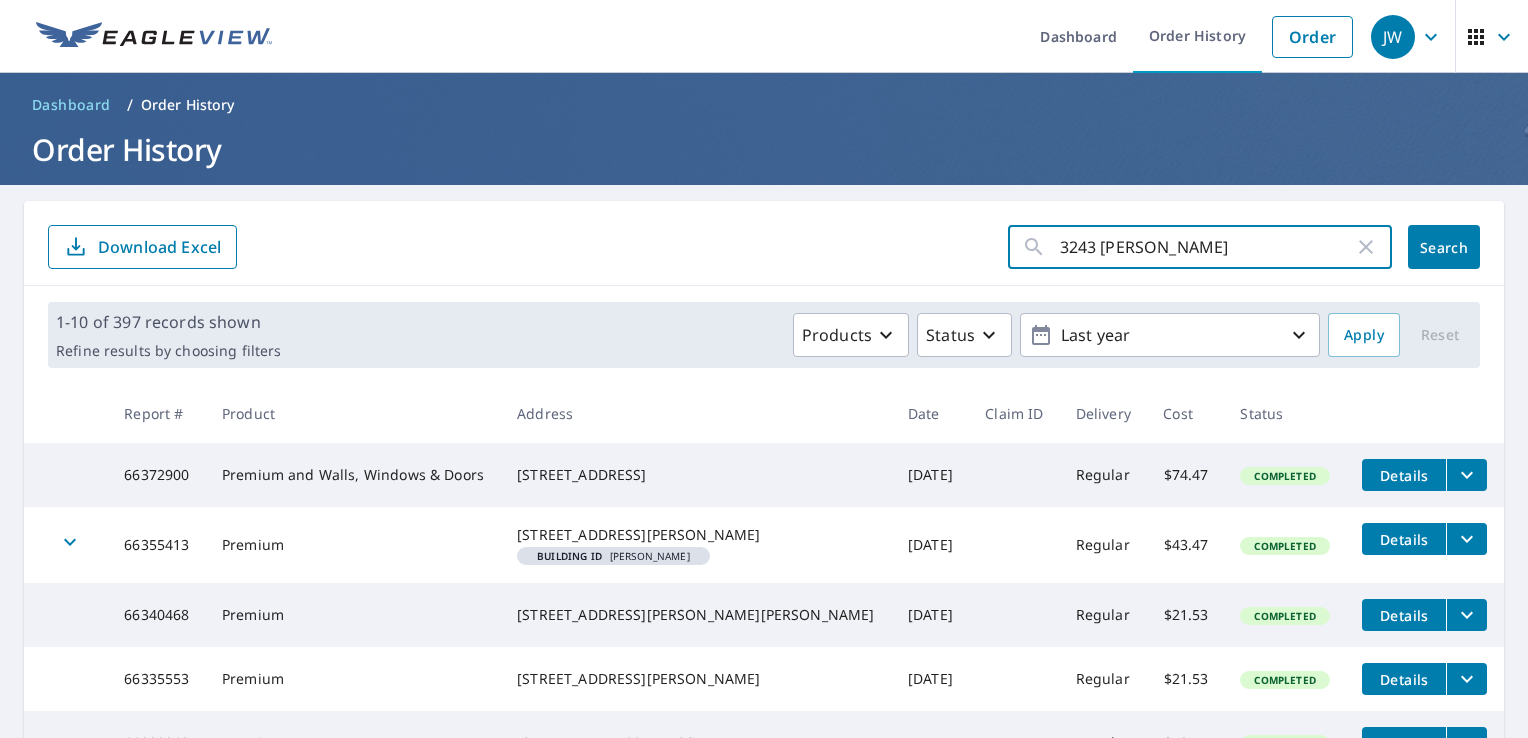 type on "3243 johns" 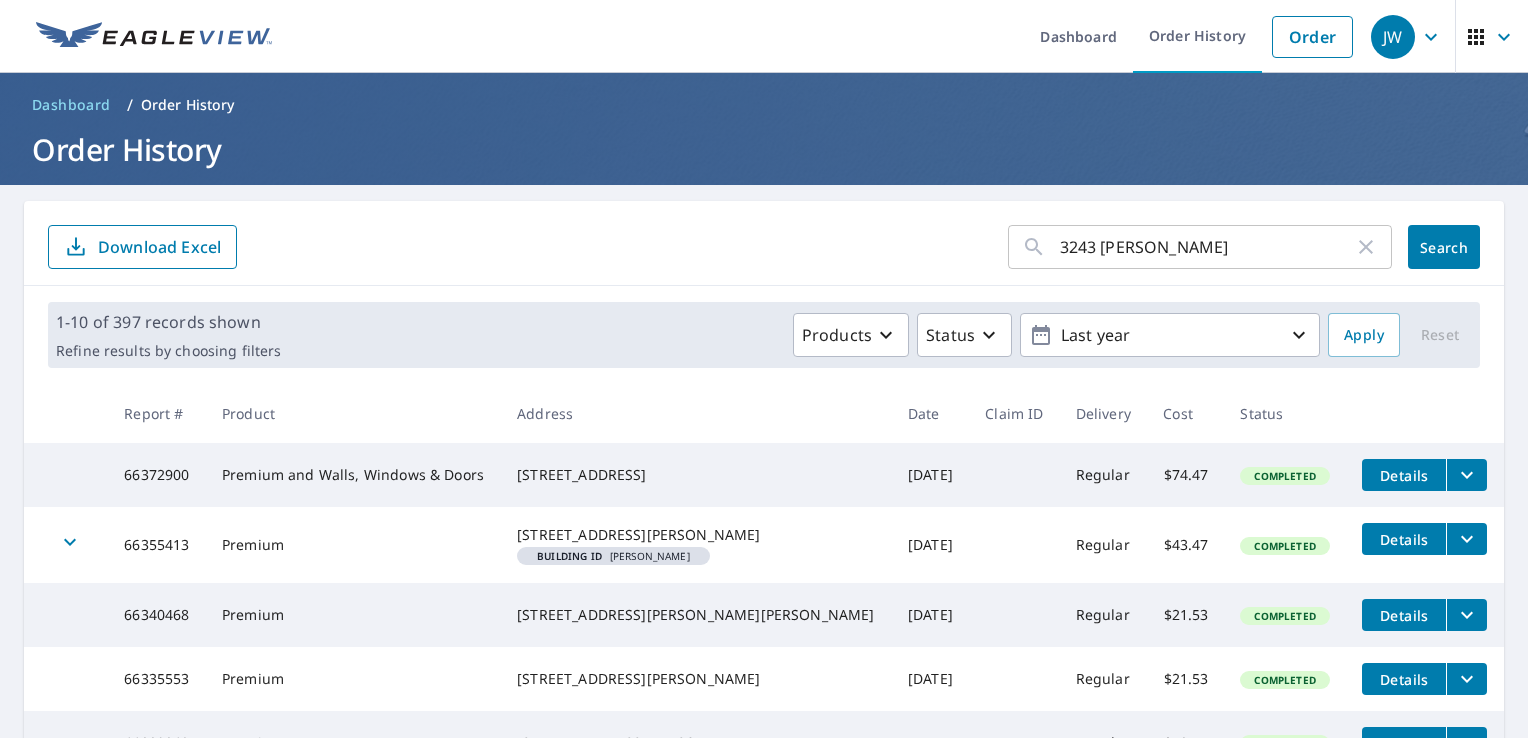 click 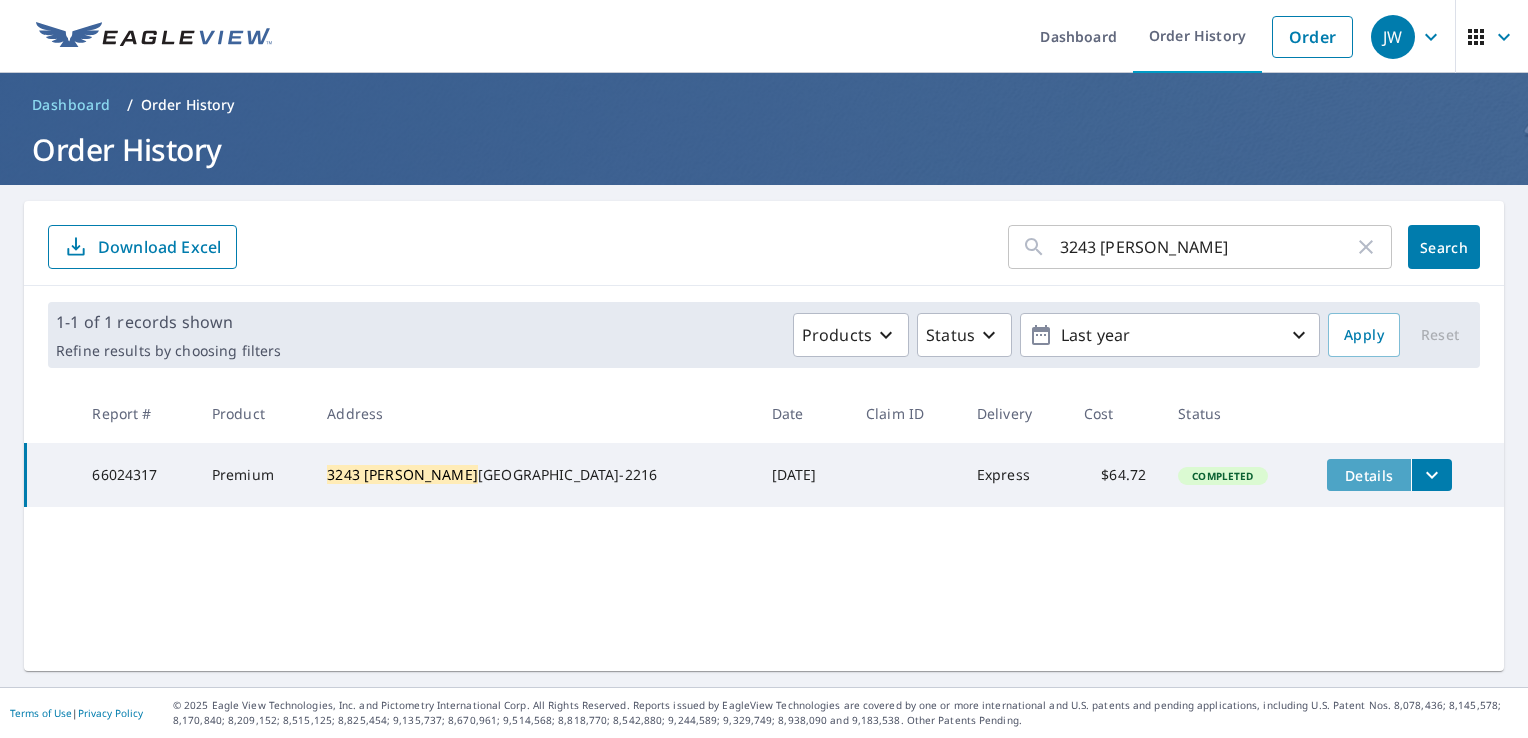click on "Details" at bounding box center (1369, 475) 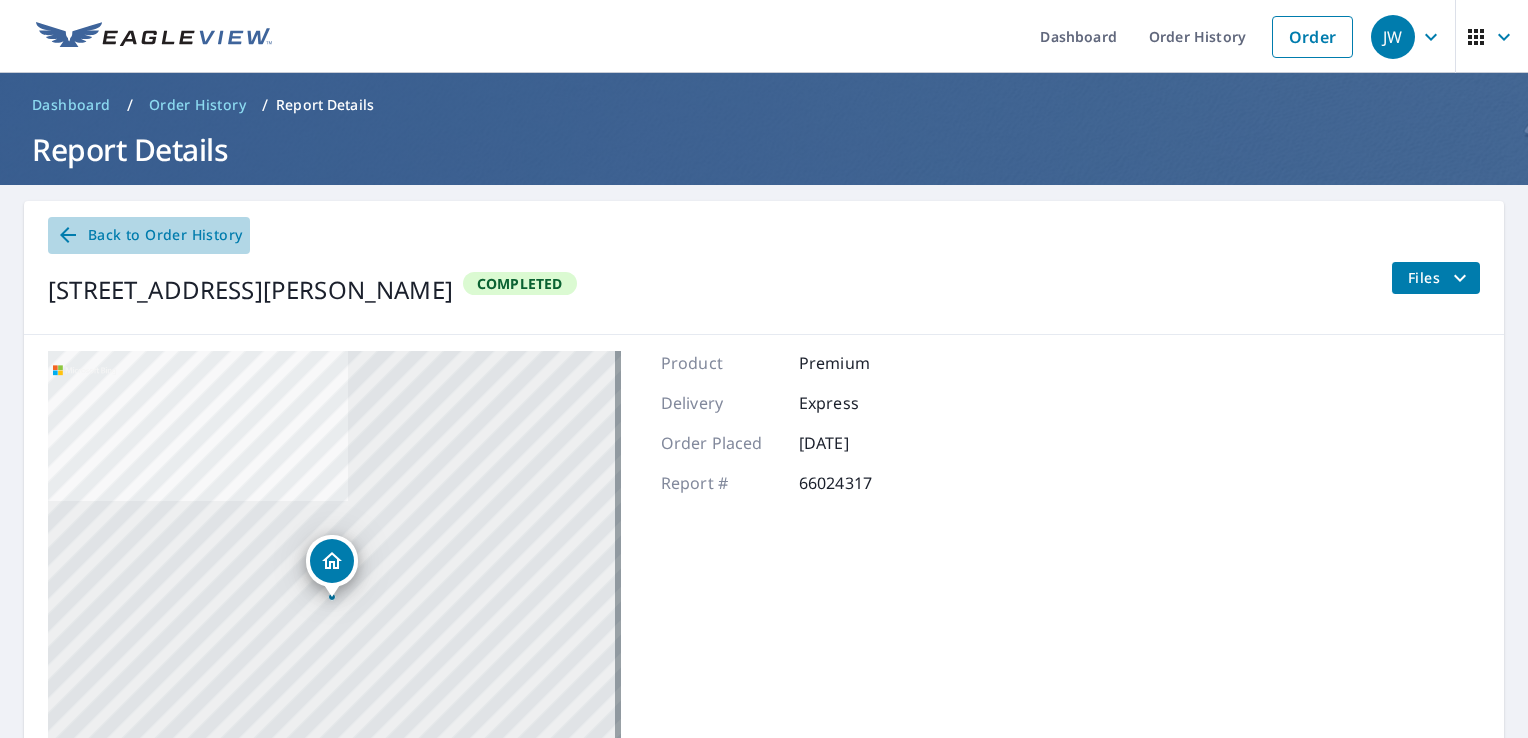 click 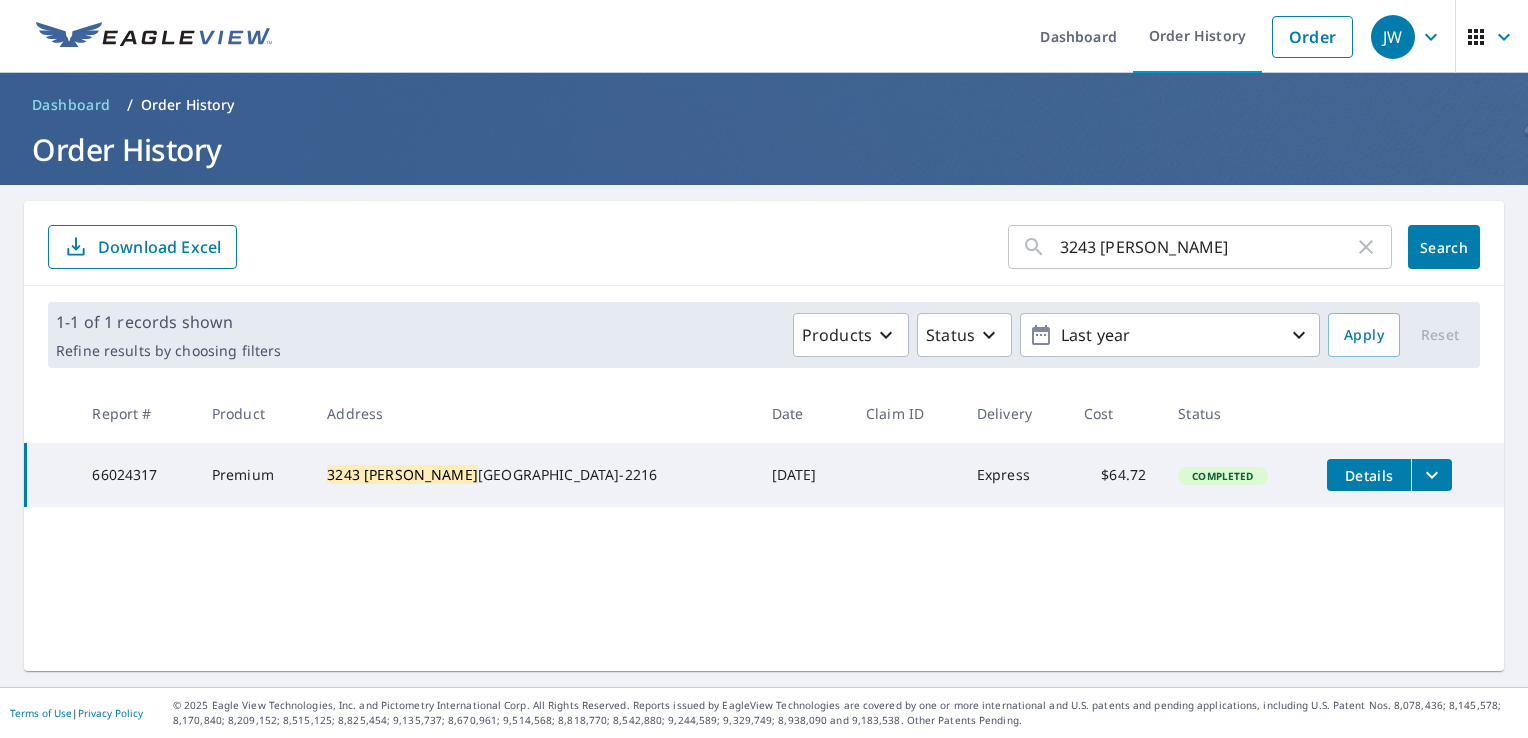 click on "66024317" at bounding box center [135, 475] 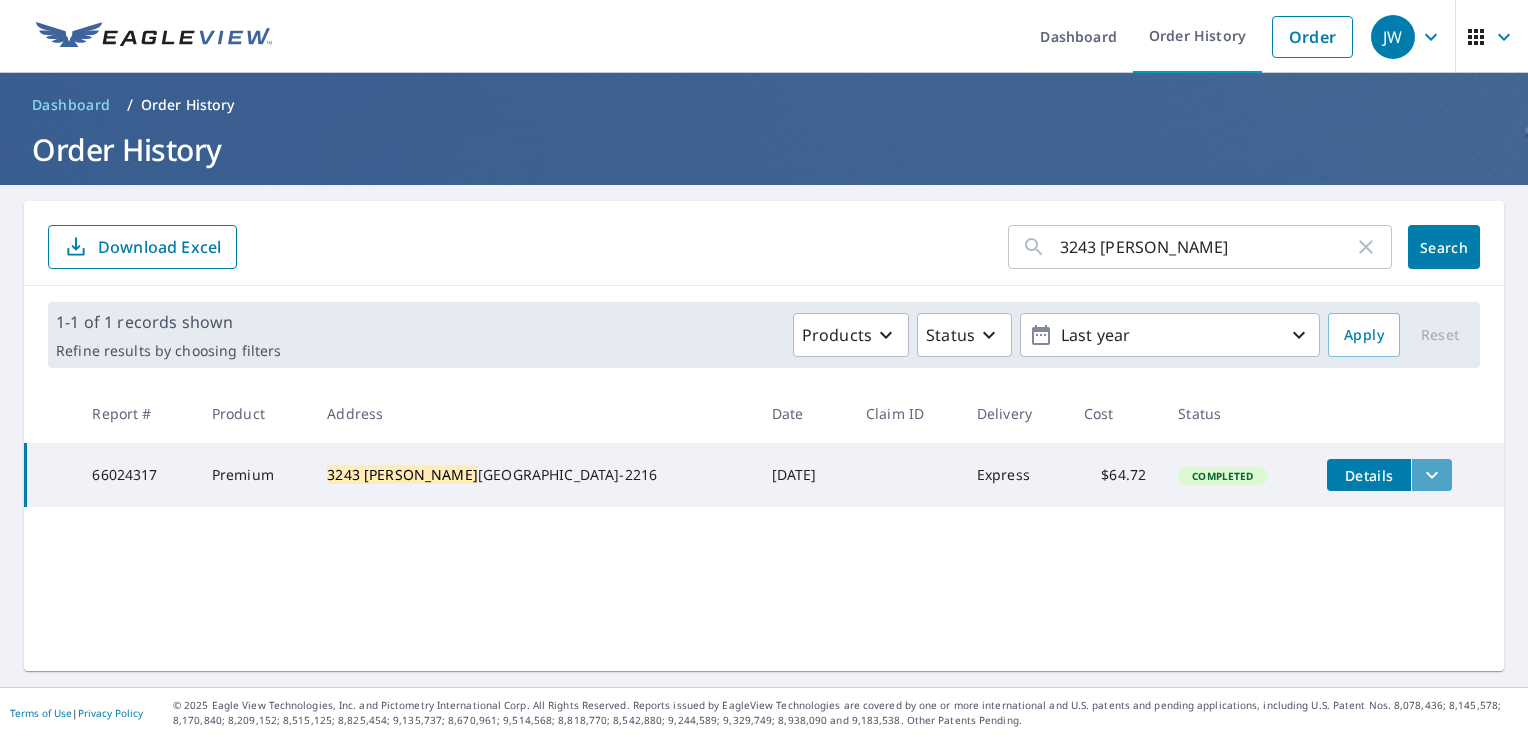 click 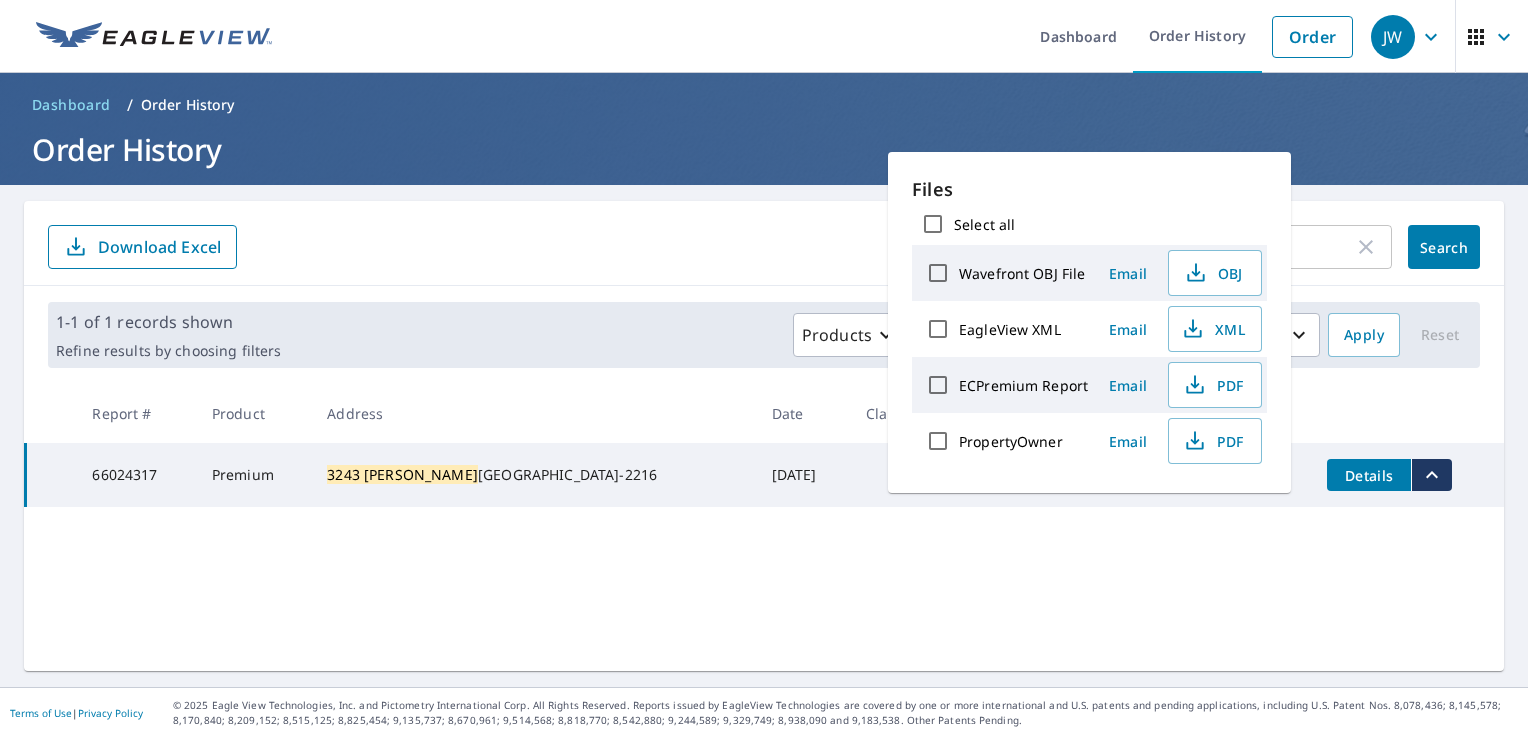 click on "3243 johns ​ Search Download Excel 1-1 of 1 records shown Refine results by choosing filters Products Status Last year Apply Reset Report # Product Address Date Claim ID Delivery Cost Status 66024317 Premium 3243 Johns  Cabin Rd
Wildwood, MO 63038-2216 Jun 23, 2025 Express $64.72 Completed Details" at bounding box center (764, 436) 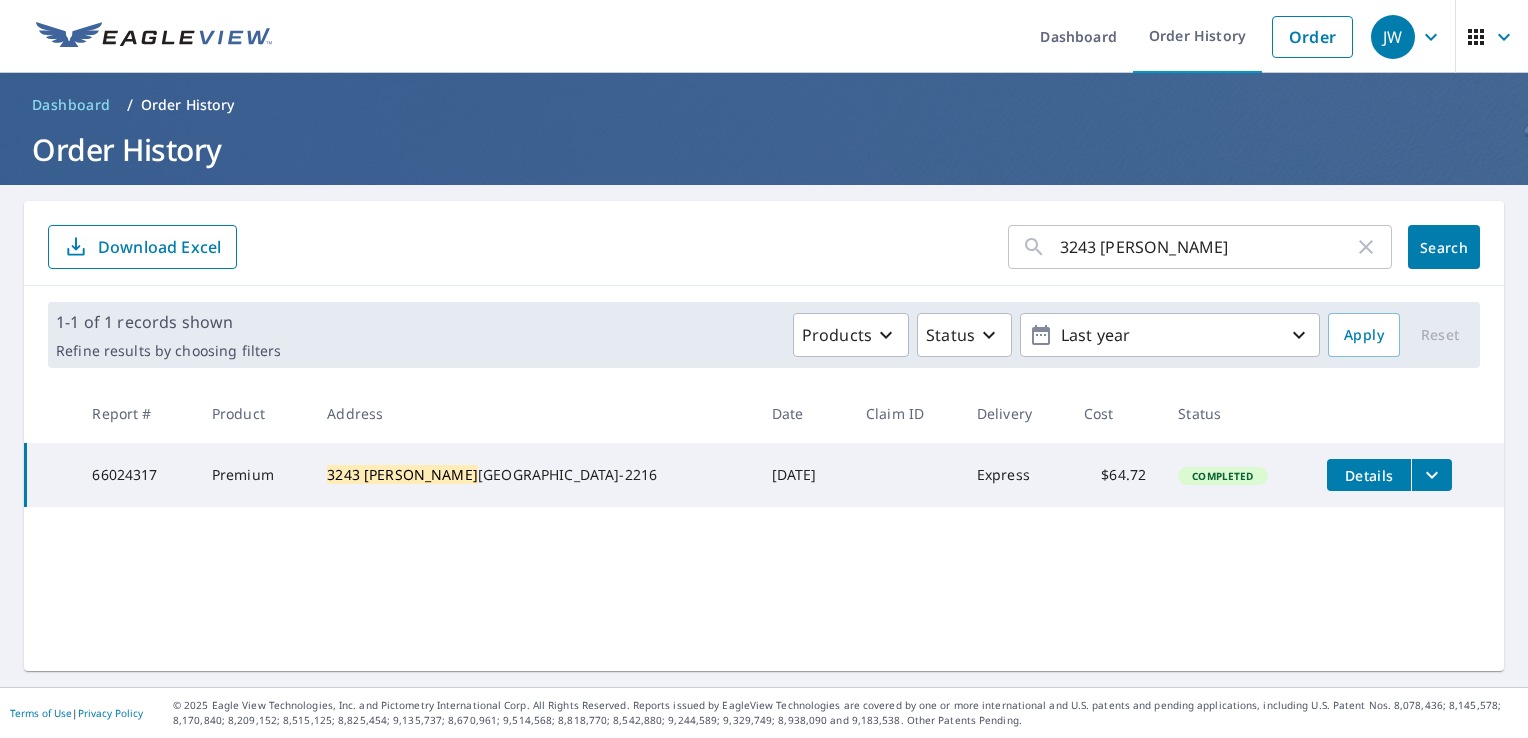 click on "3243 Johns" 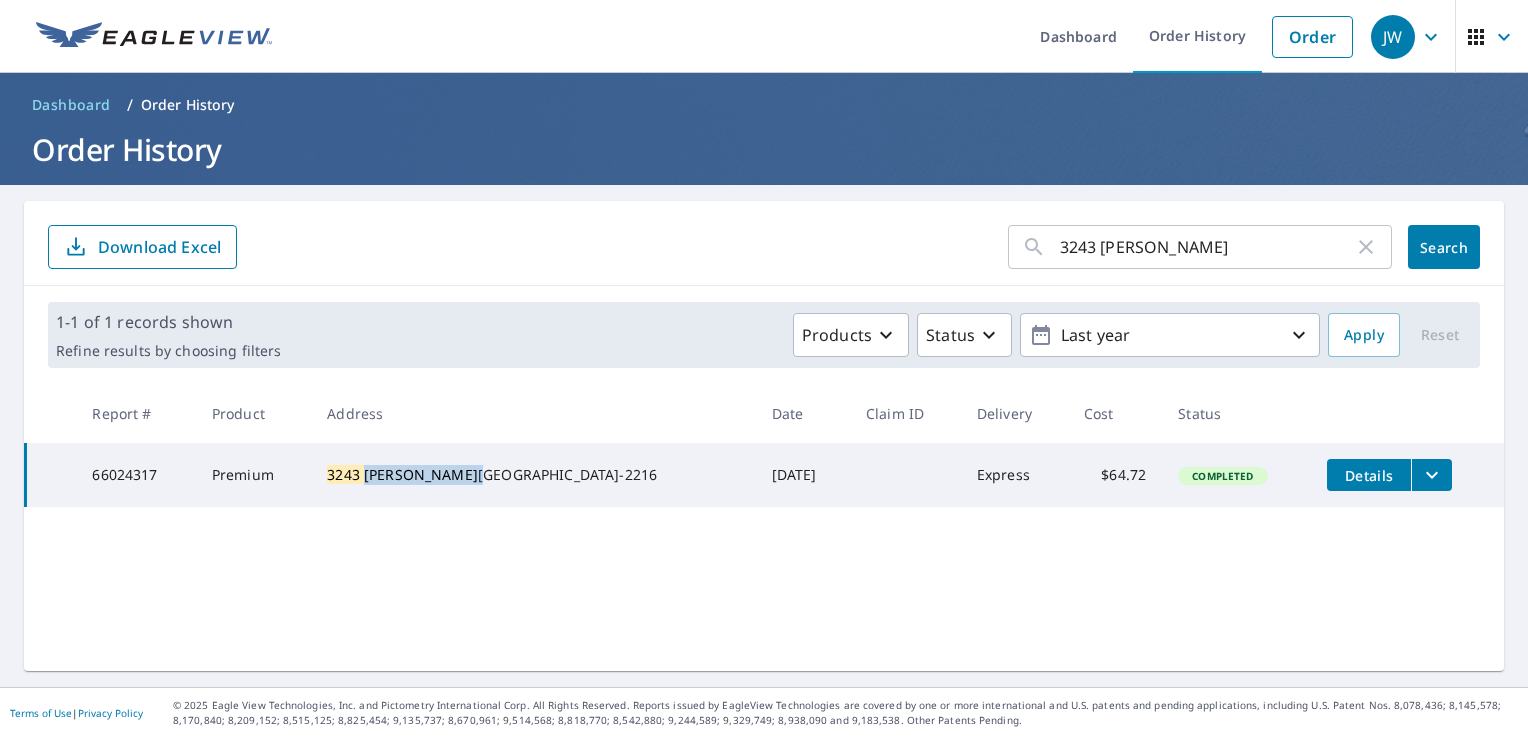 click on "3243 Johns" 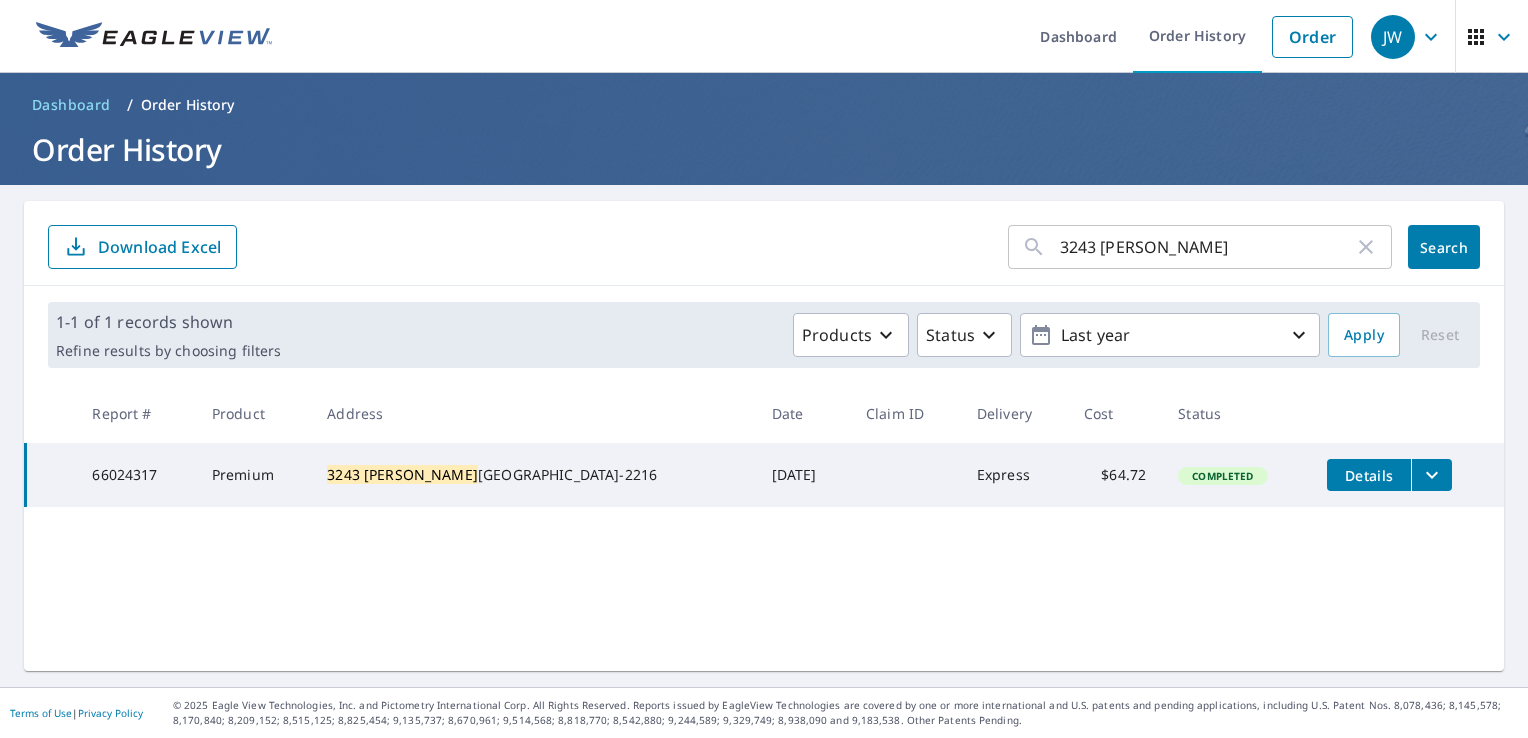 drag, startPoint x: 388, startPoint y: 475, endPoint x: 264, endPoint y: 470, distance: 124.10077 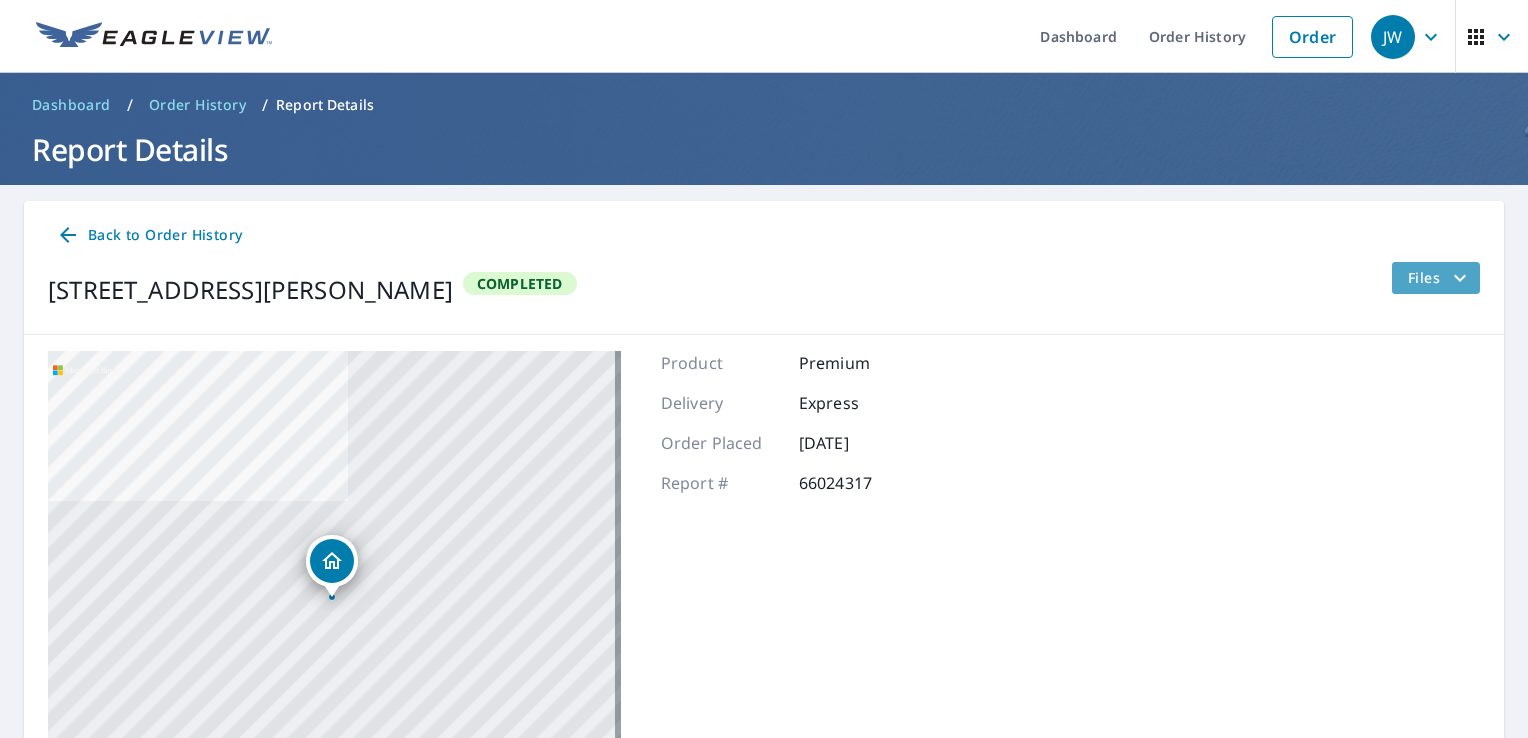 click 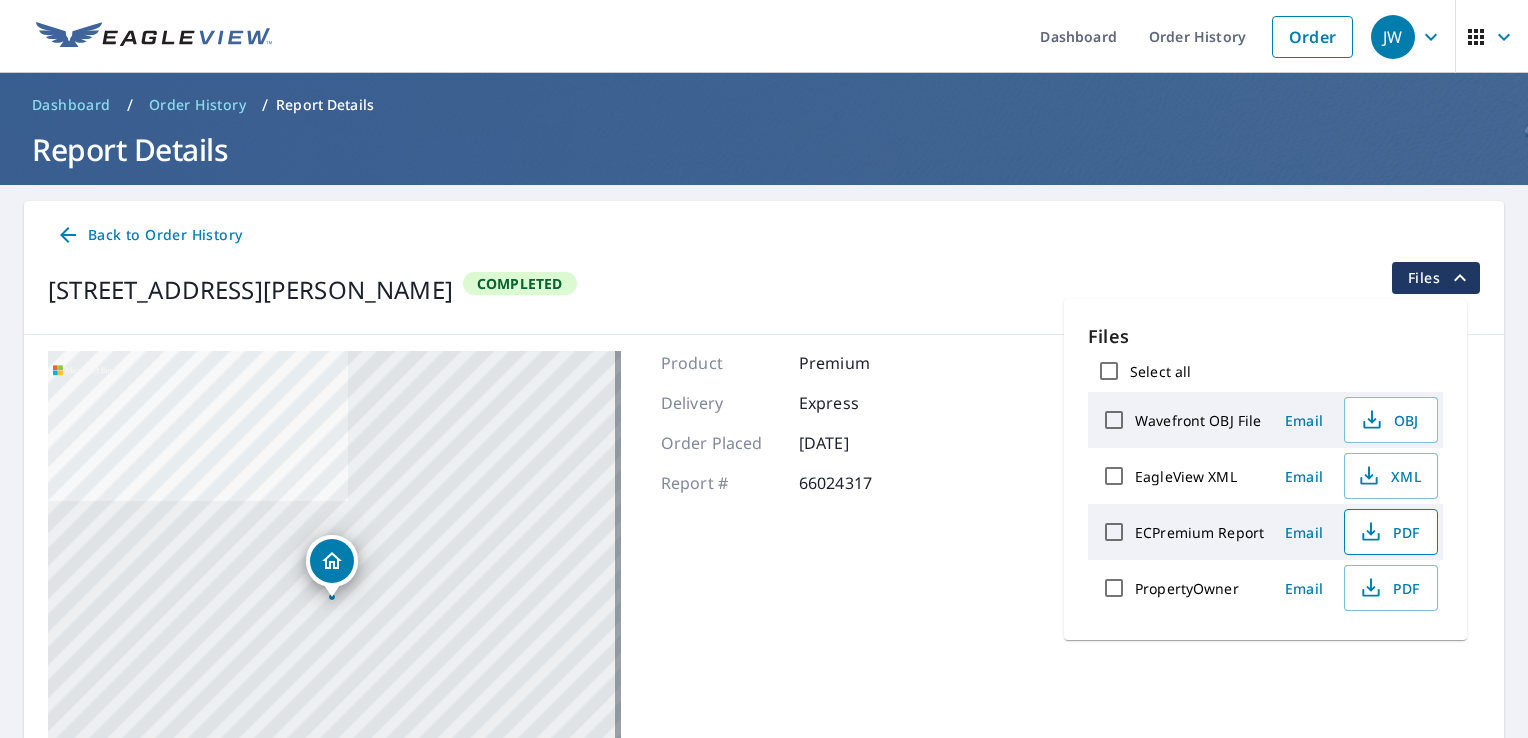 click on "PDF" at bounding box center [1389, 532] 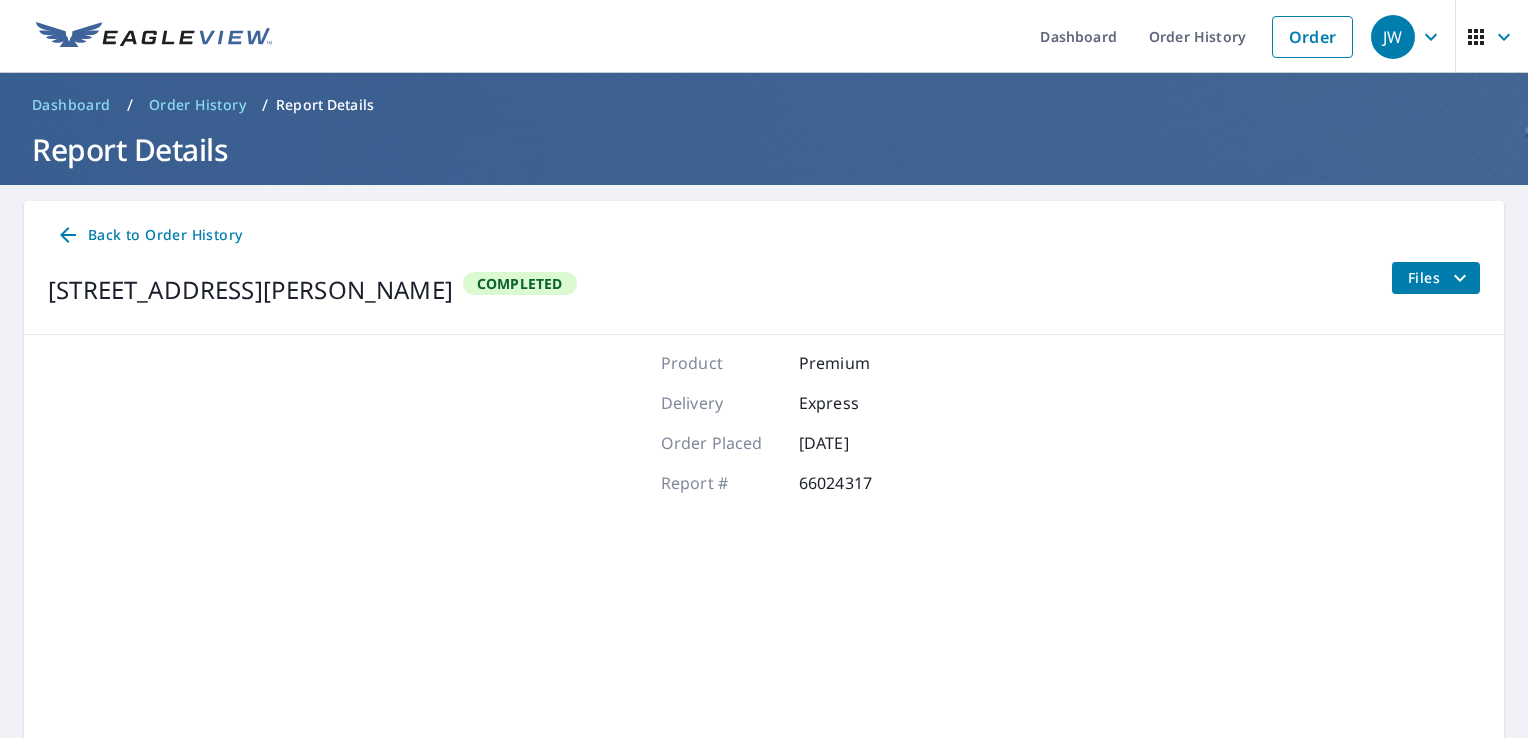 scroll, scrollTop: 0, scrollLeft: 0, axis: both 